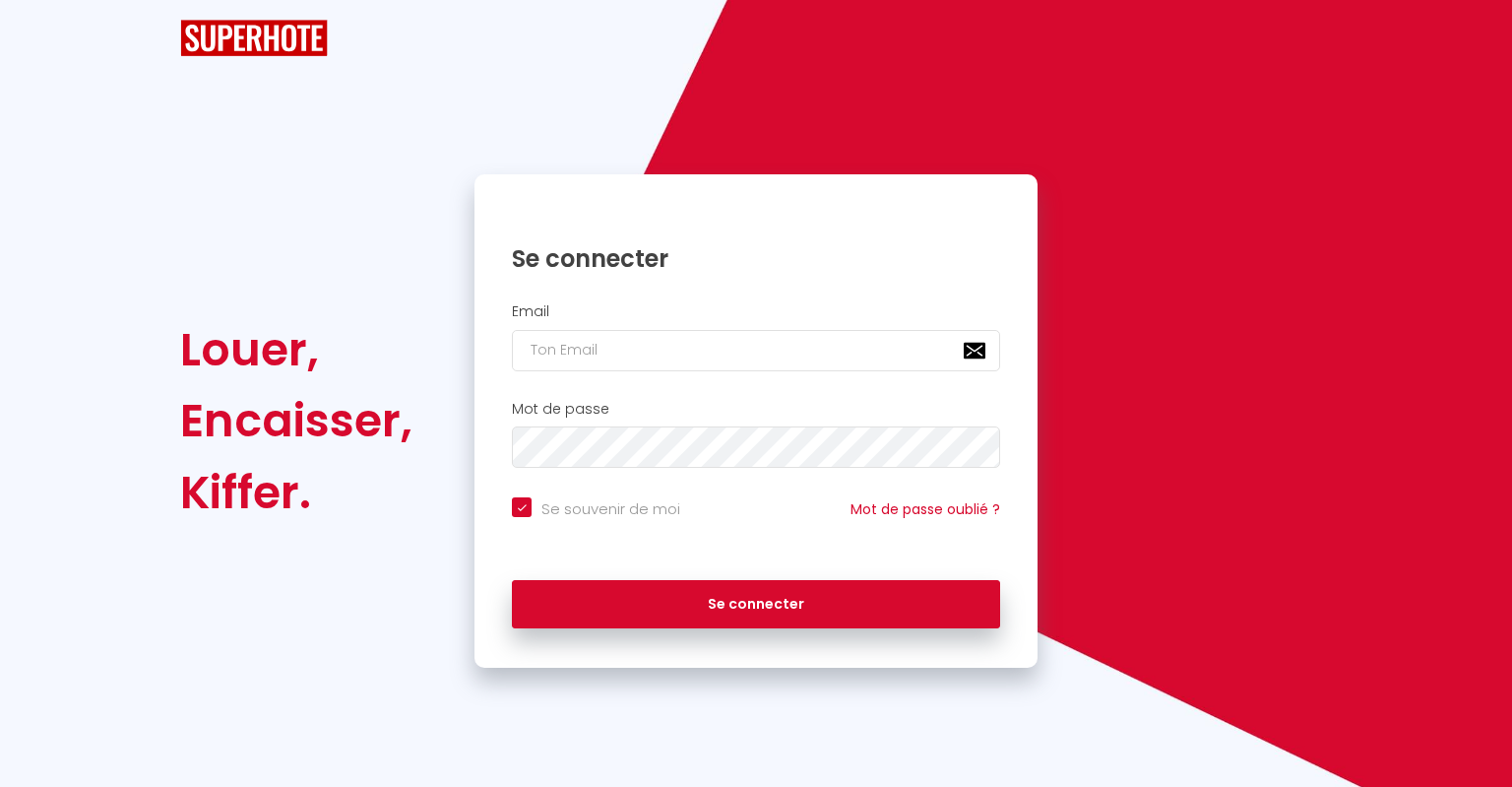 scroll, scrollTop: 0, scrollLeft: 0, axis: both 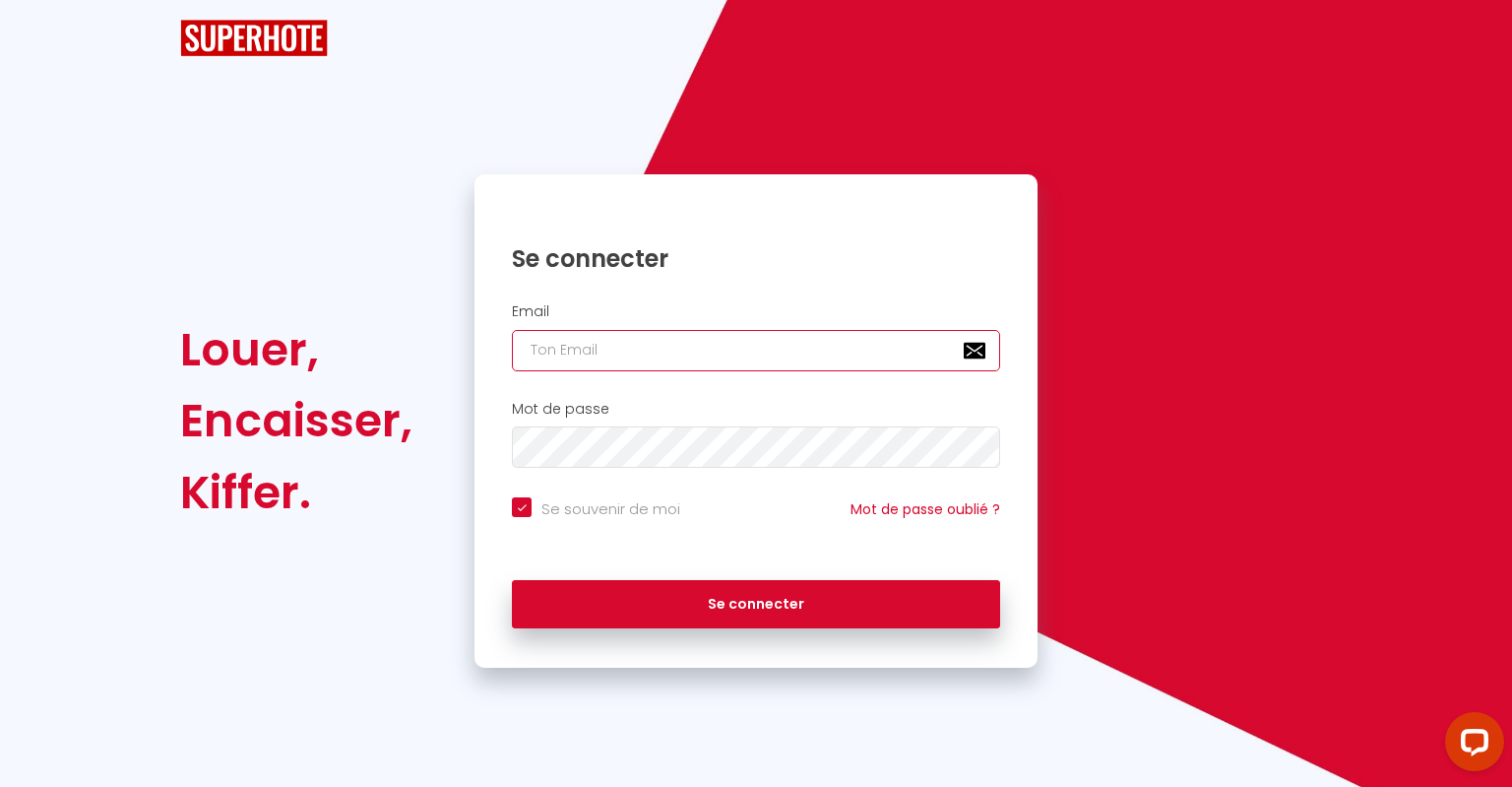 click at bounding box center [756, 351] 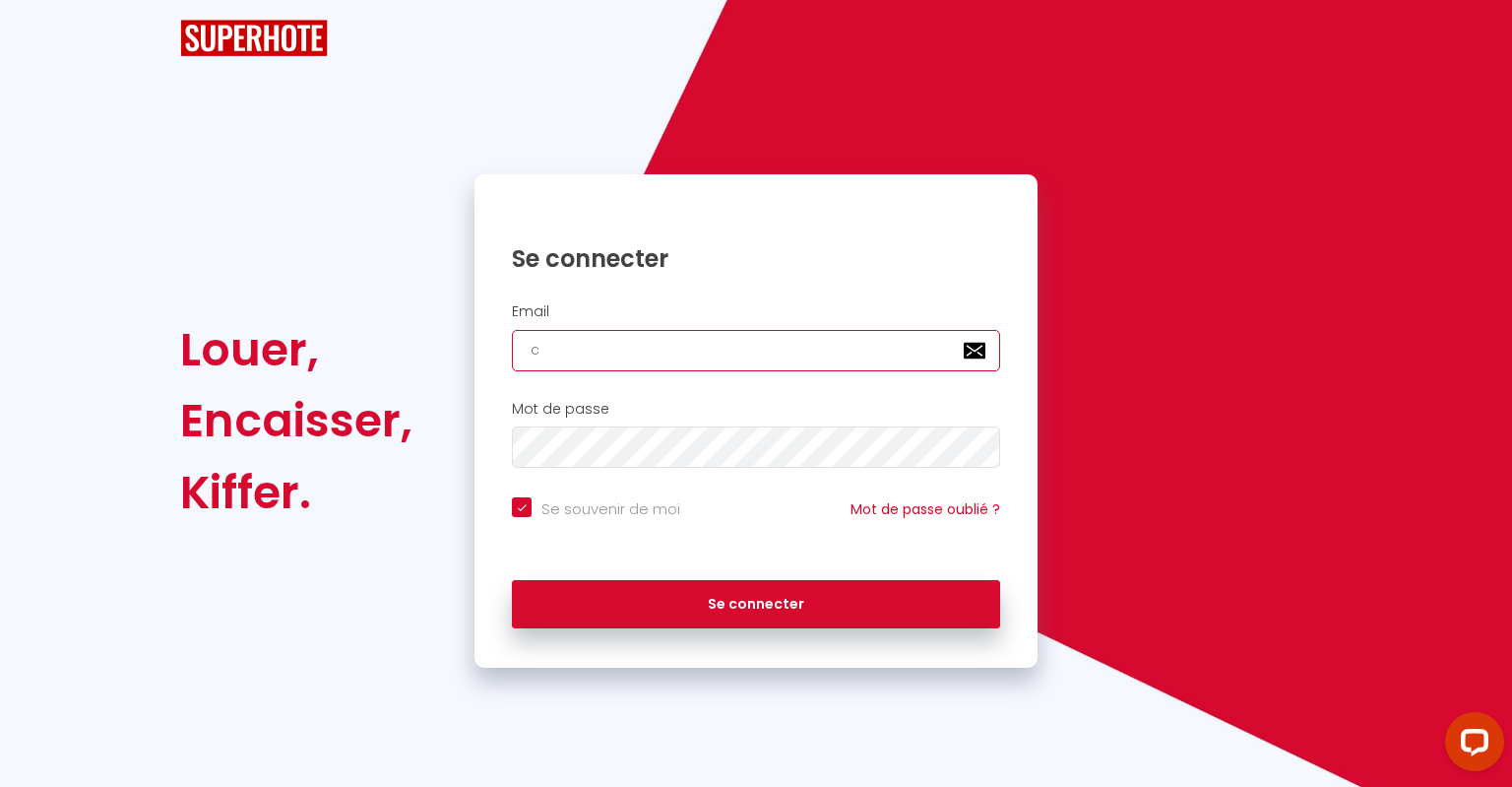 checkbox on "true" 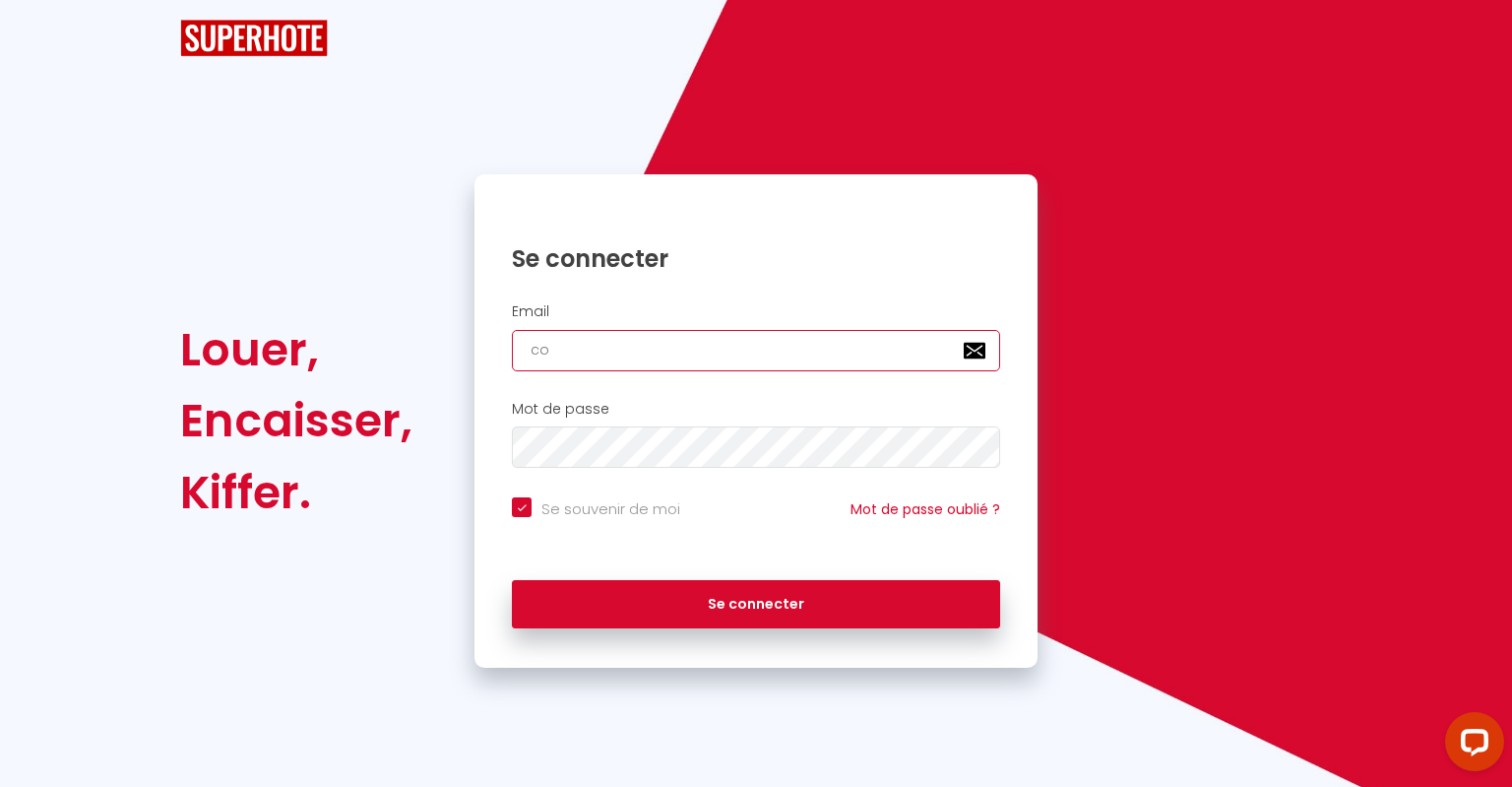 checkbox on "true" 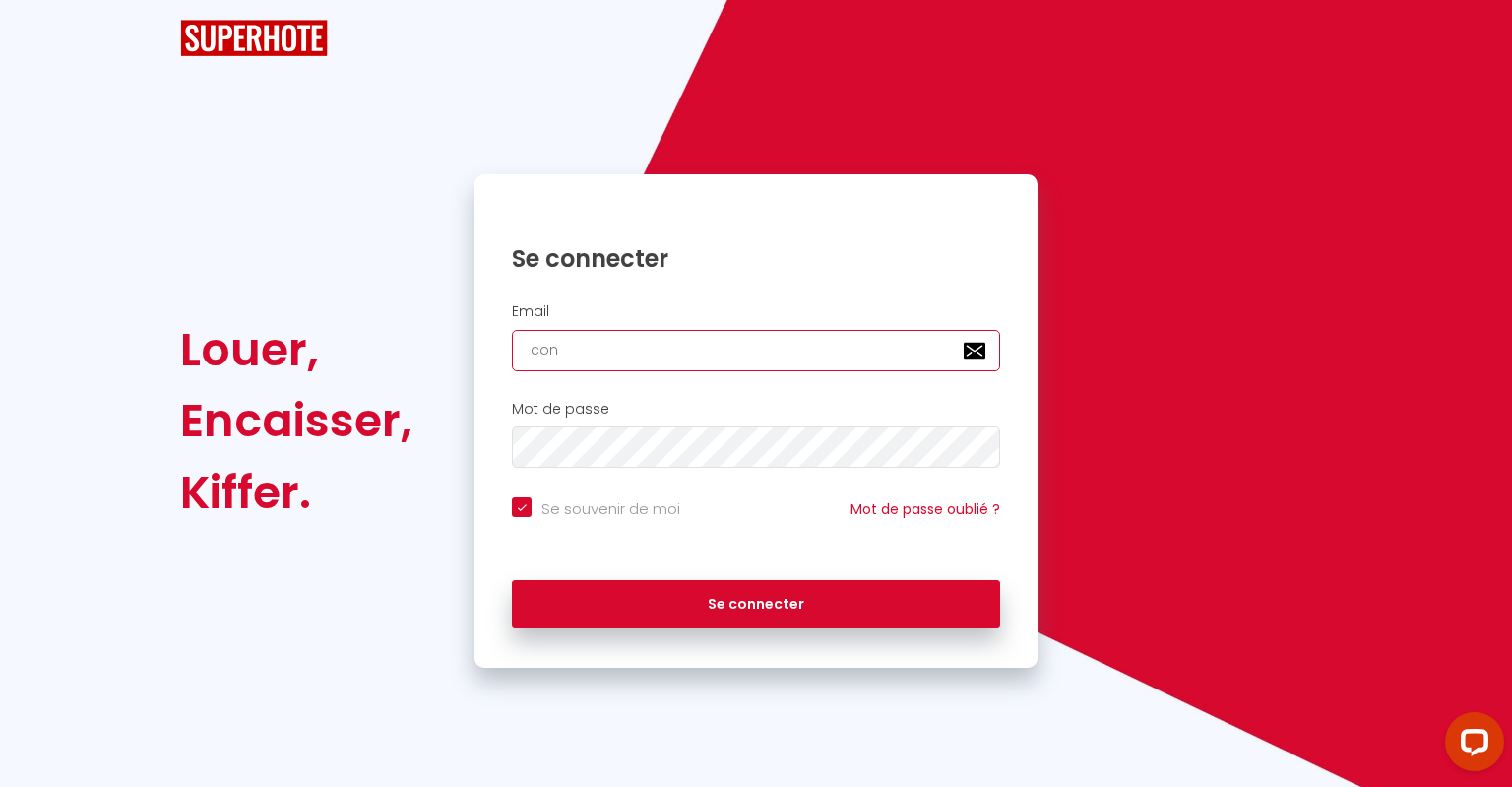 checkbox on "true" 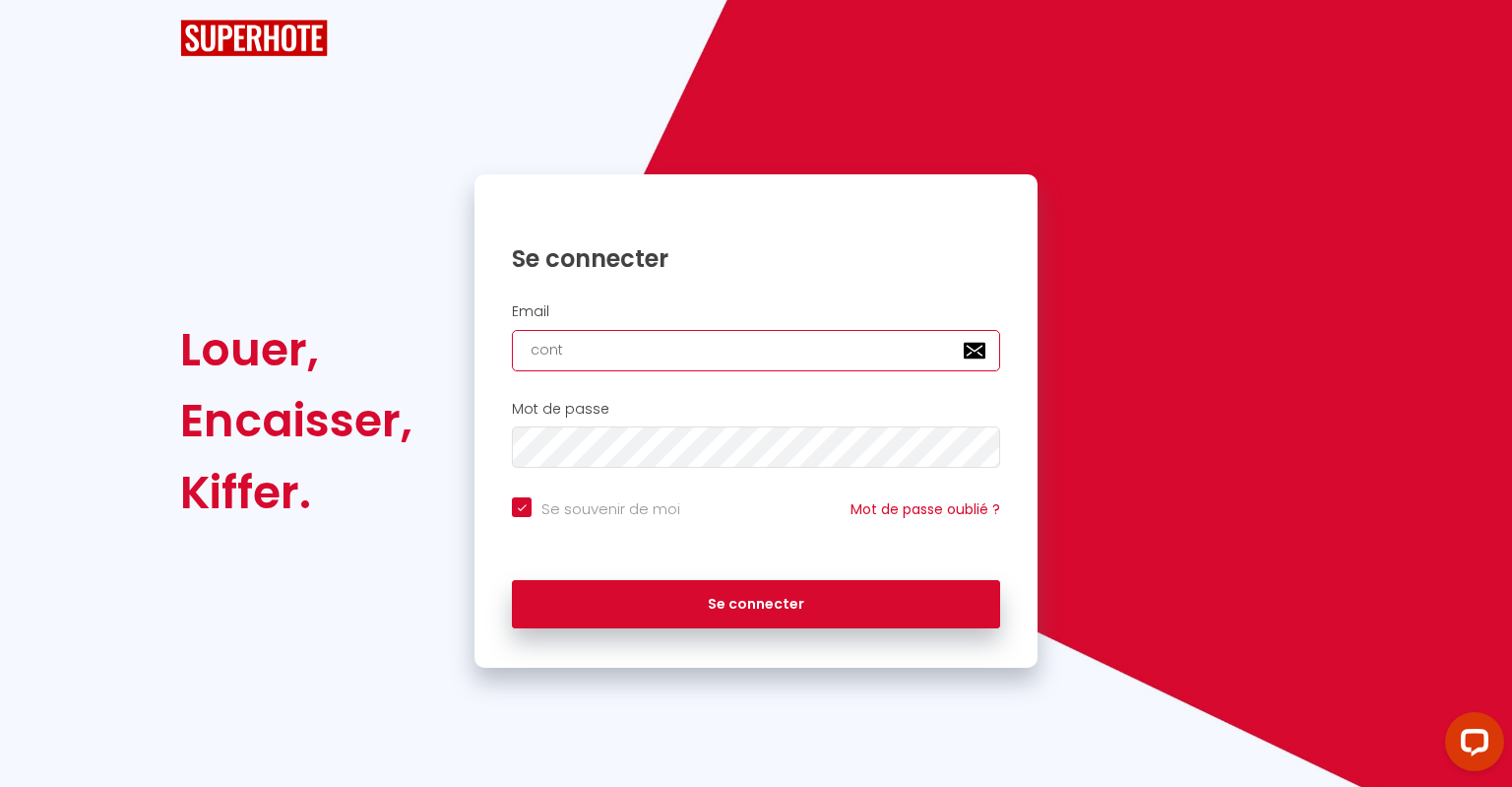 checkbox on "true" 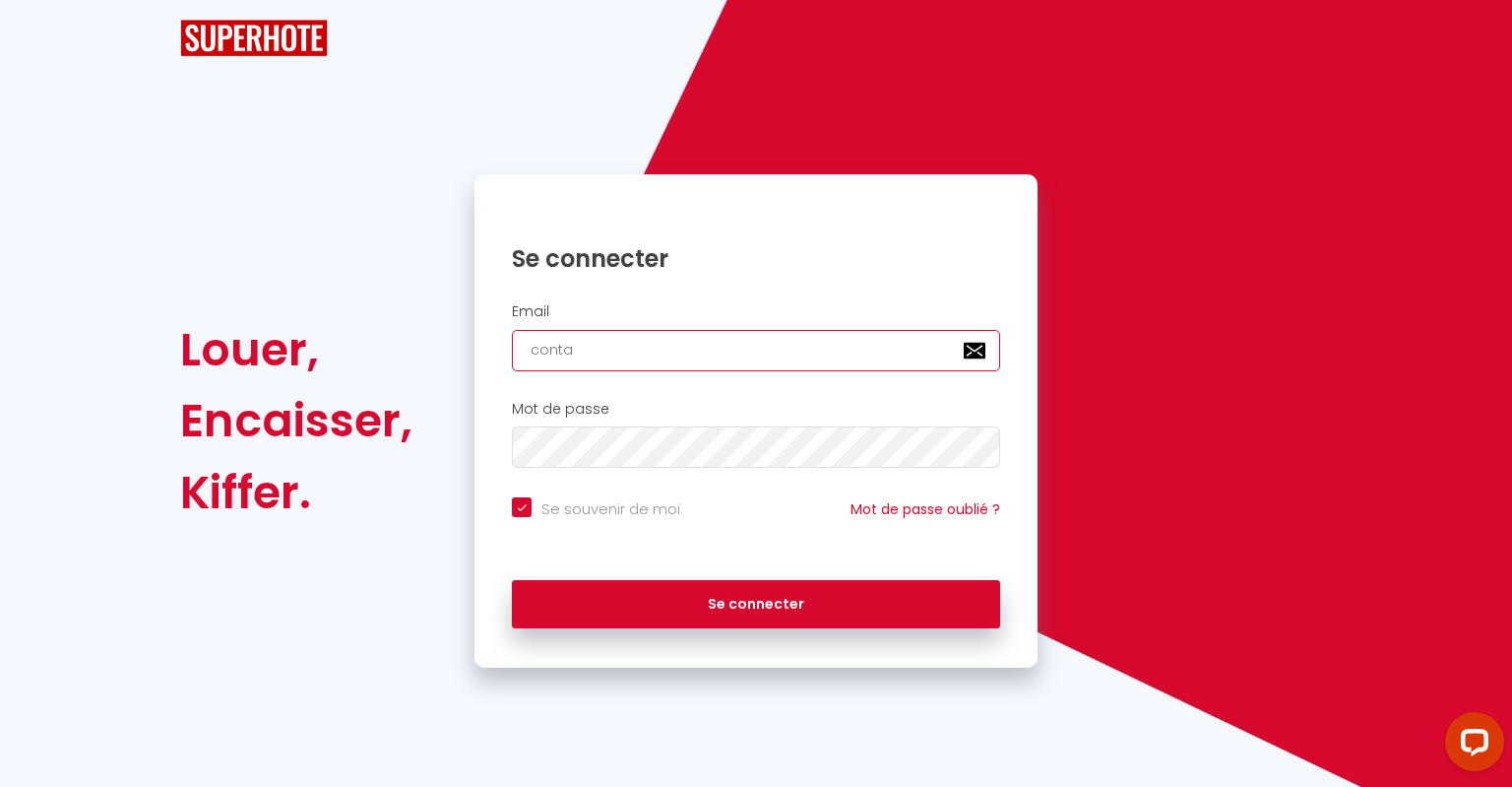 checkbox on "true" 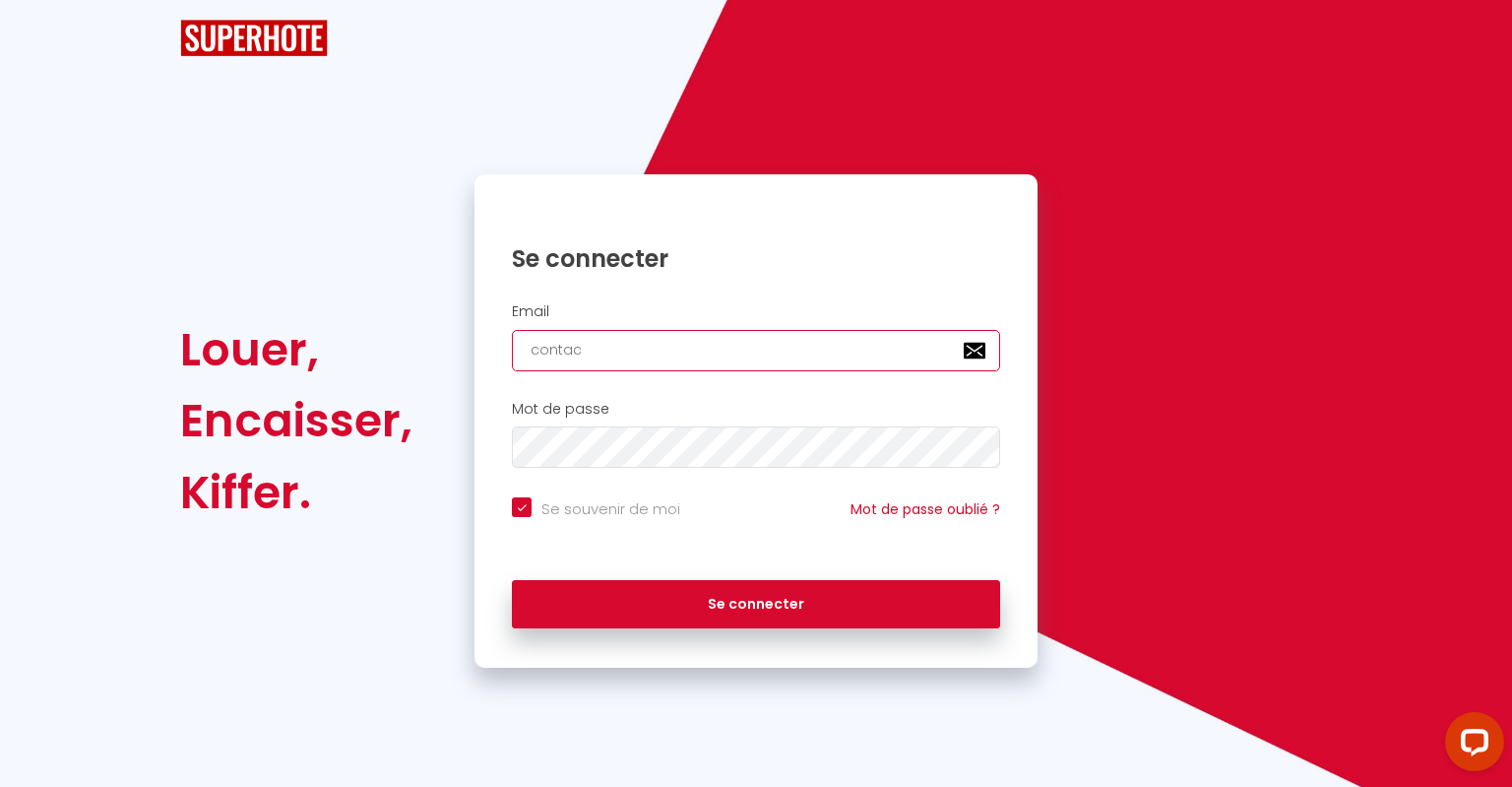 type on "contact" 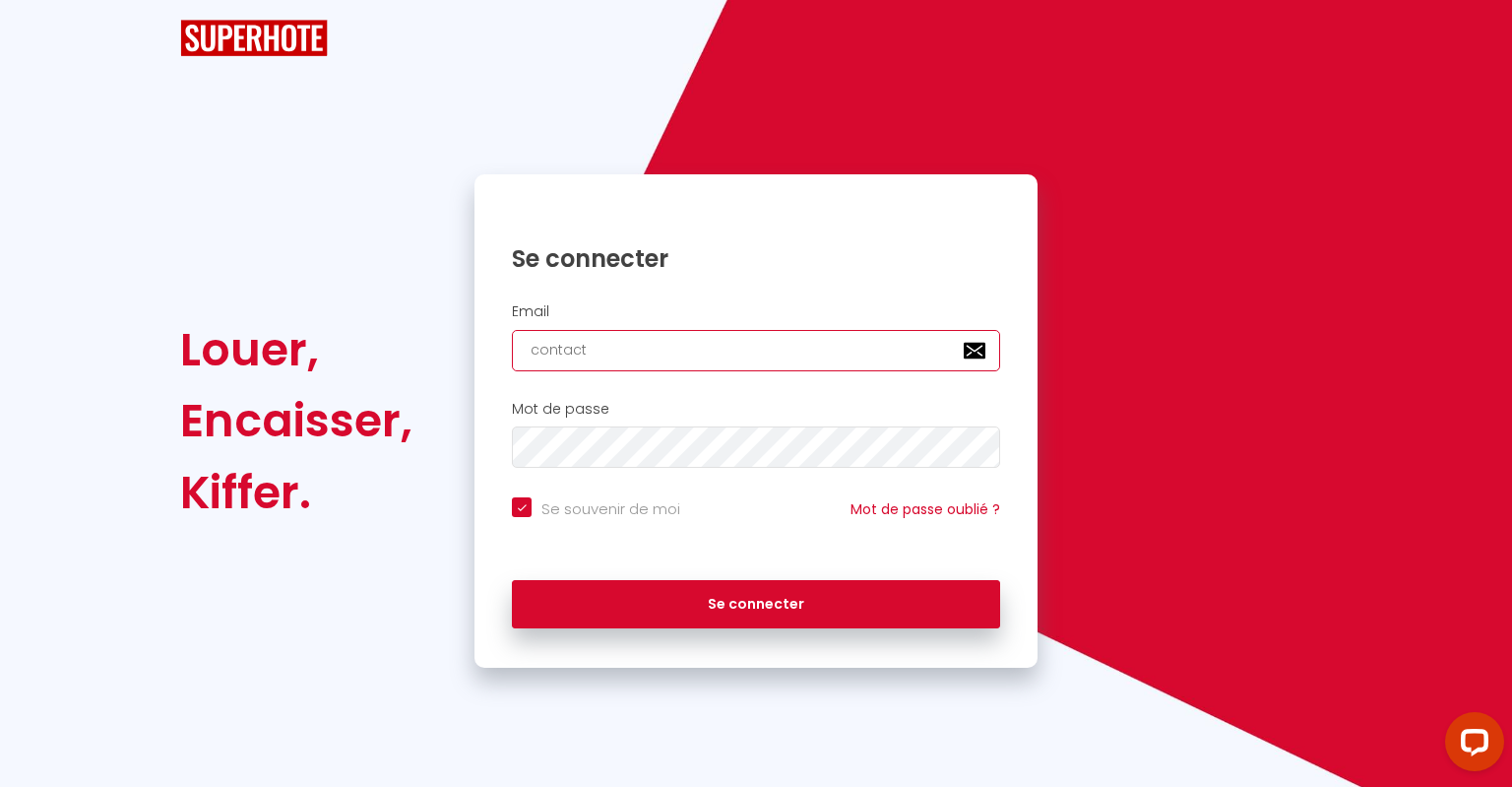 checkbox on "true" 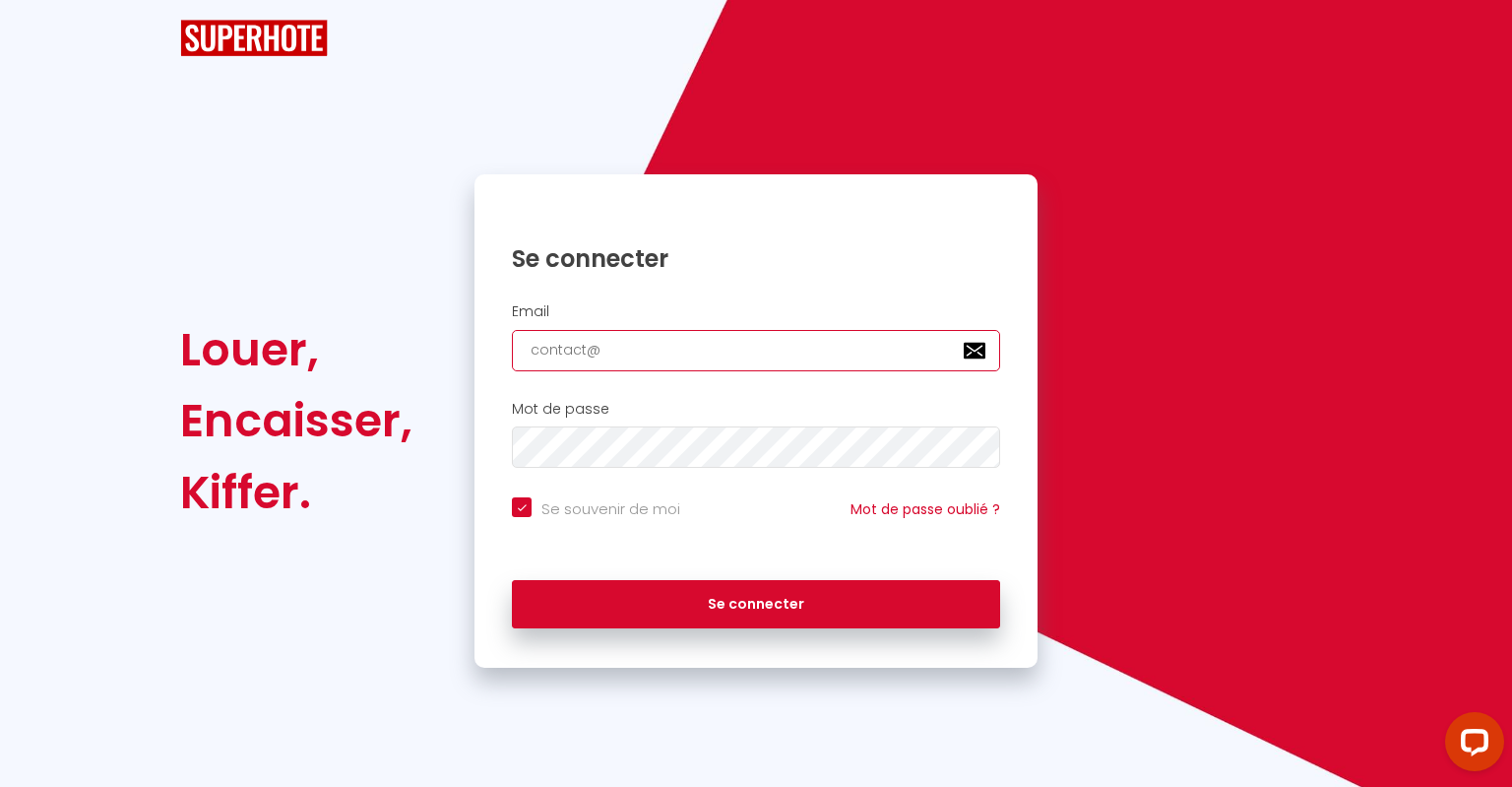 checkbox on "true" 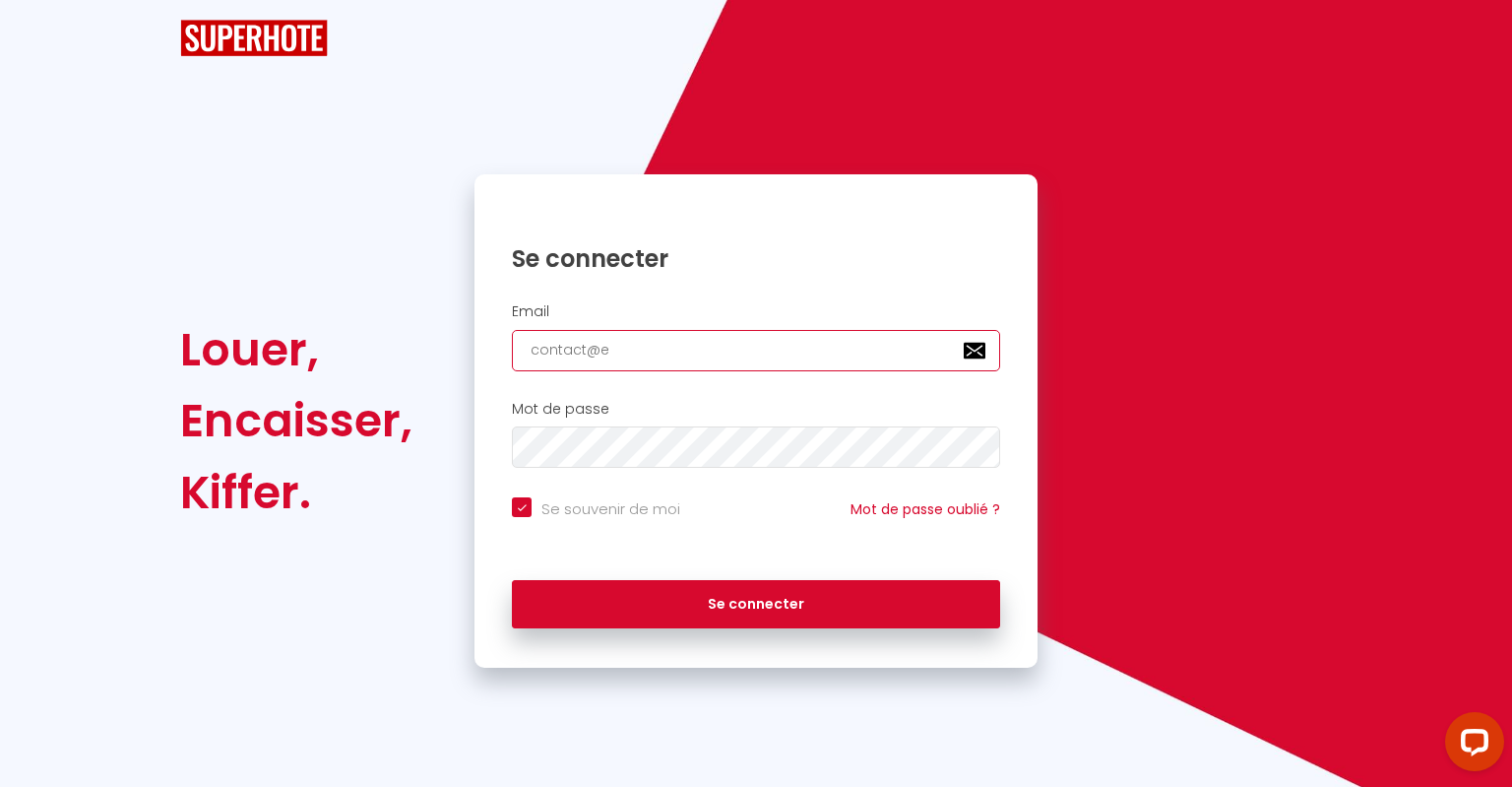 type on "contact@ea" 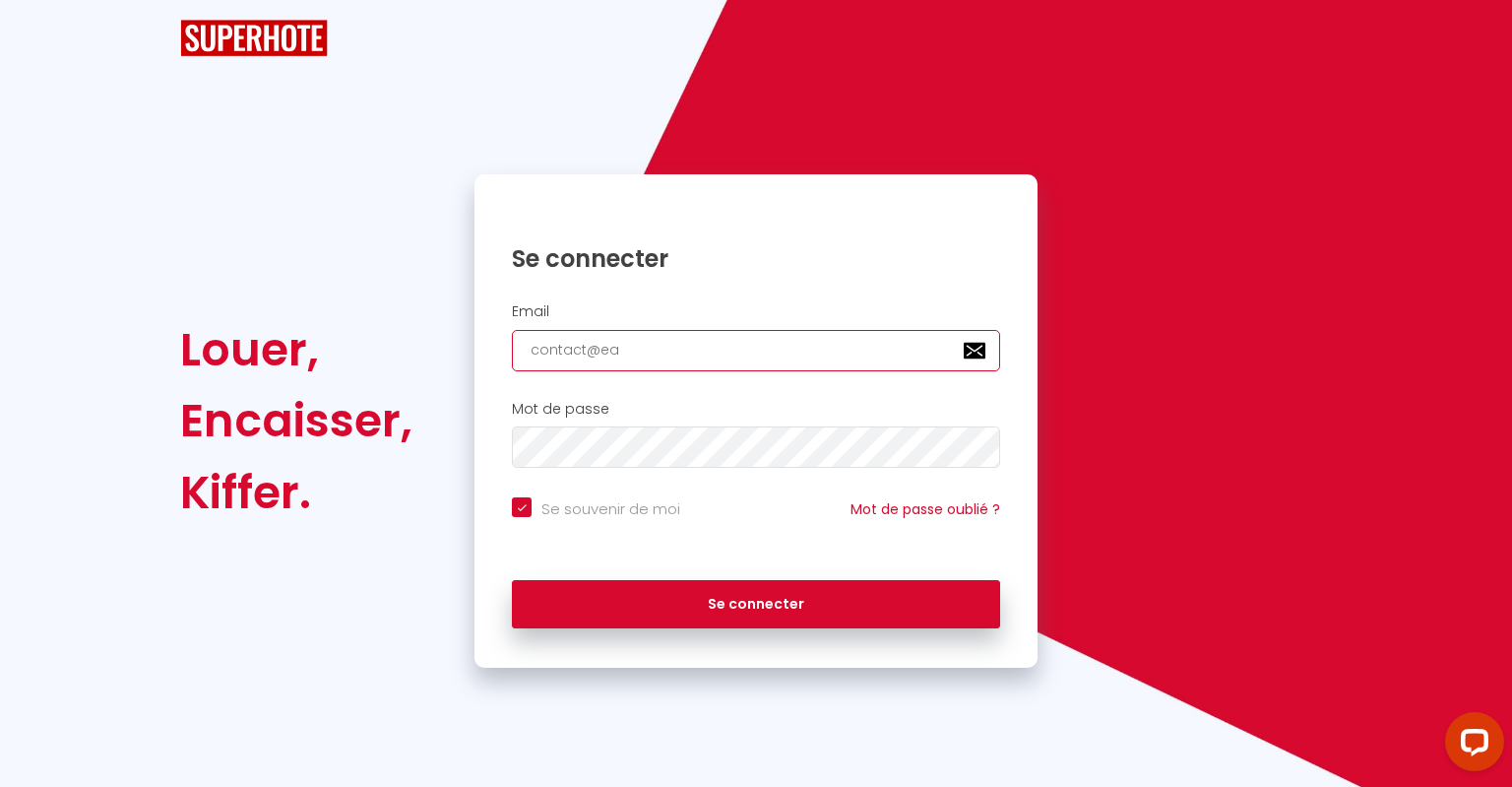 checkbox on "true" 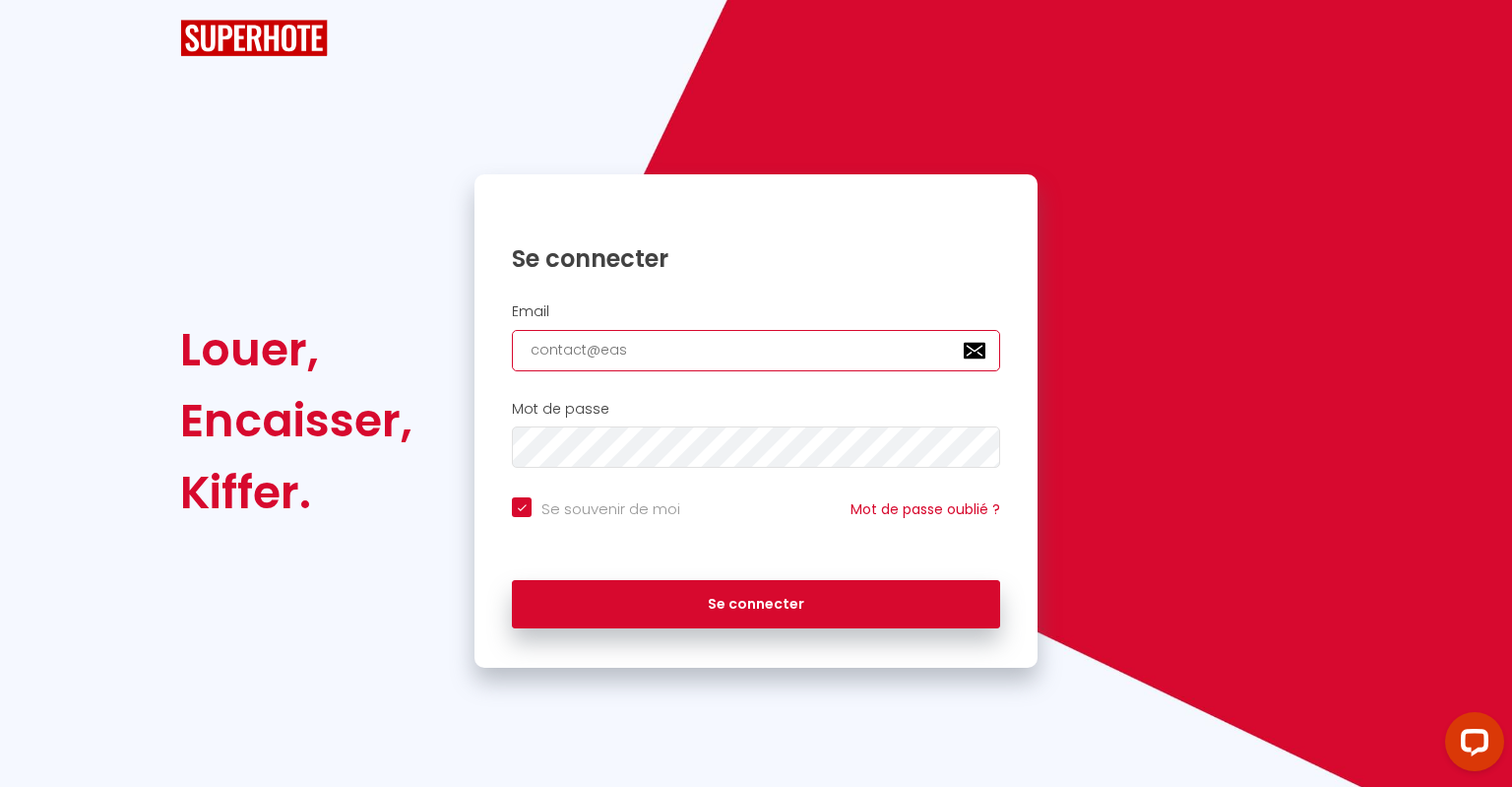 checkbox on "true" 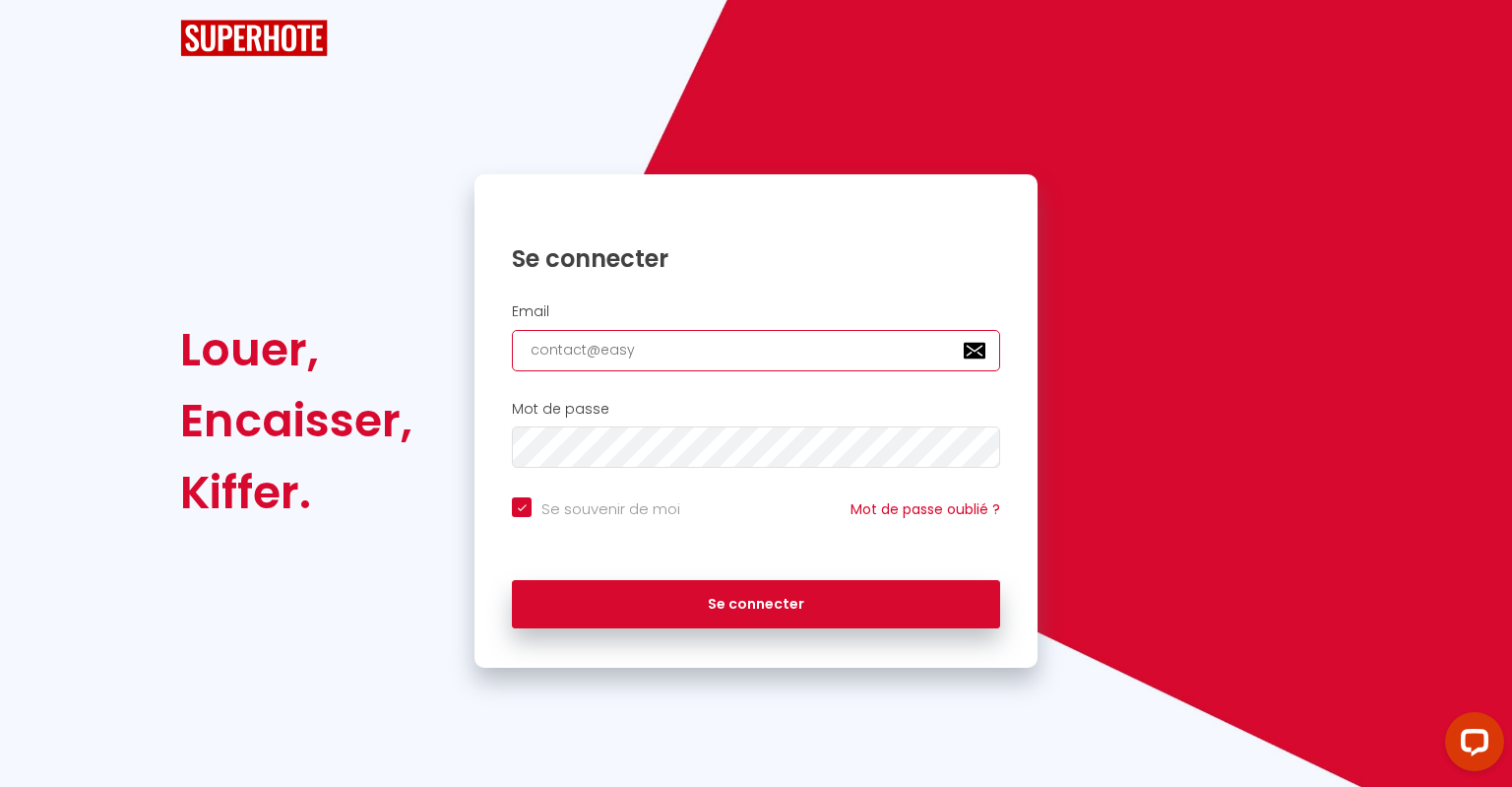 checkbox on "true" 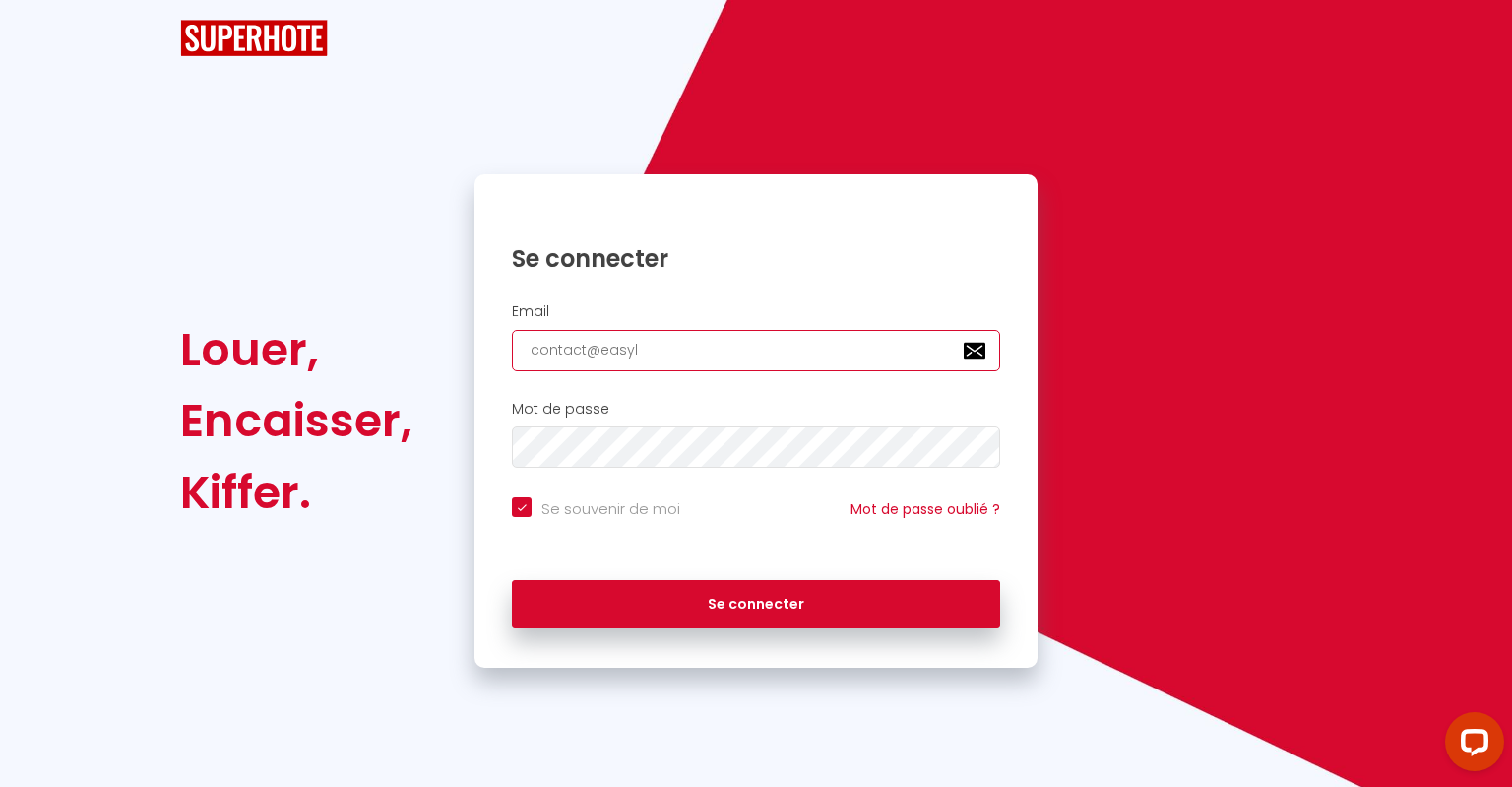 checkbox on "true" 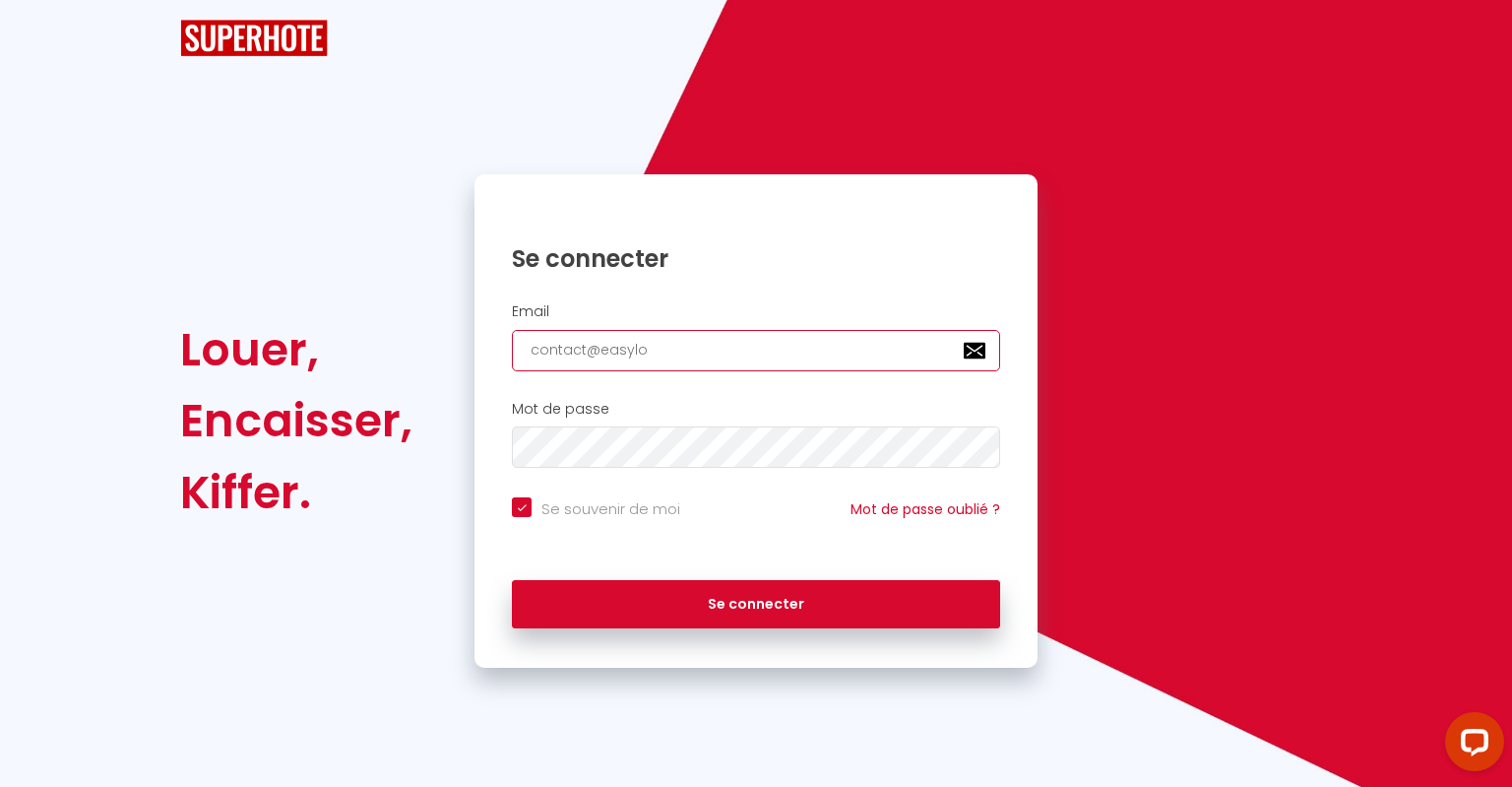 checkbox on "true" 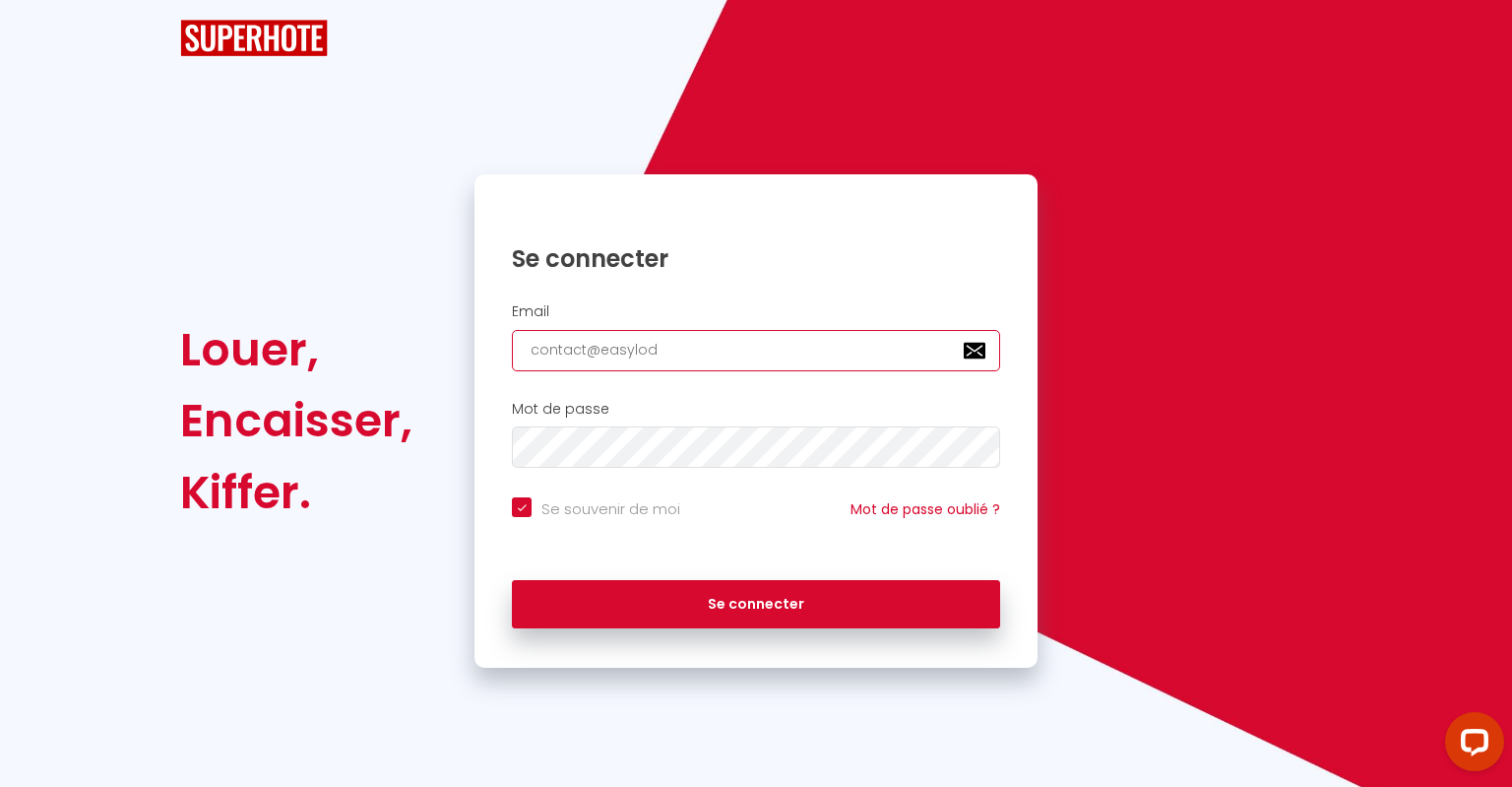 checkbox on "true" 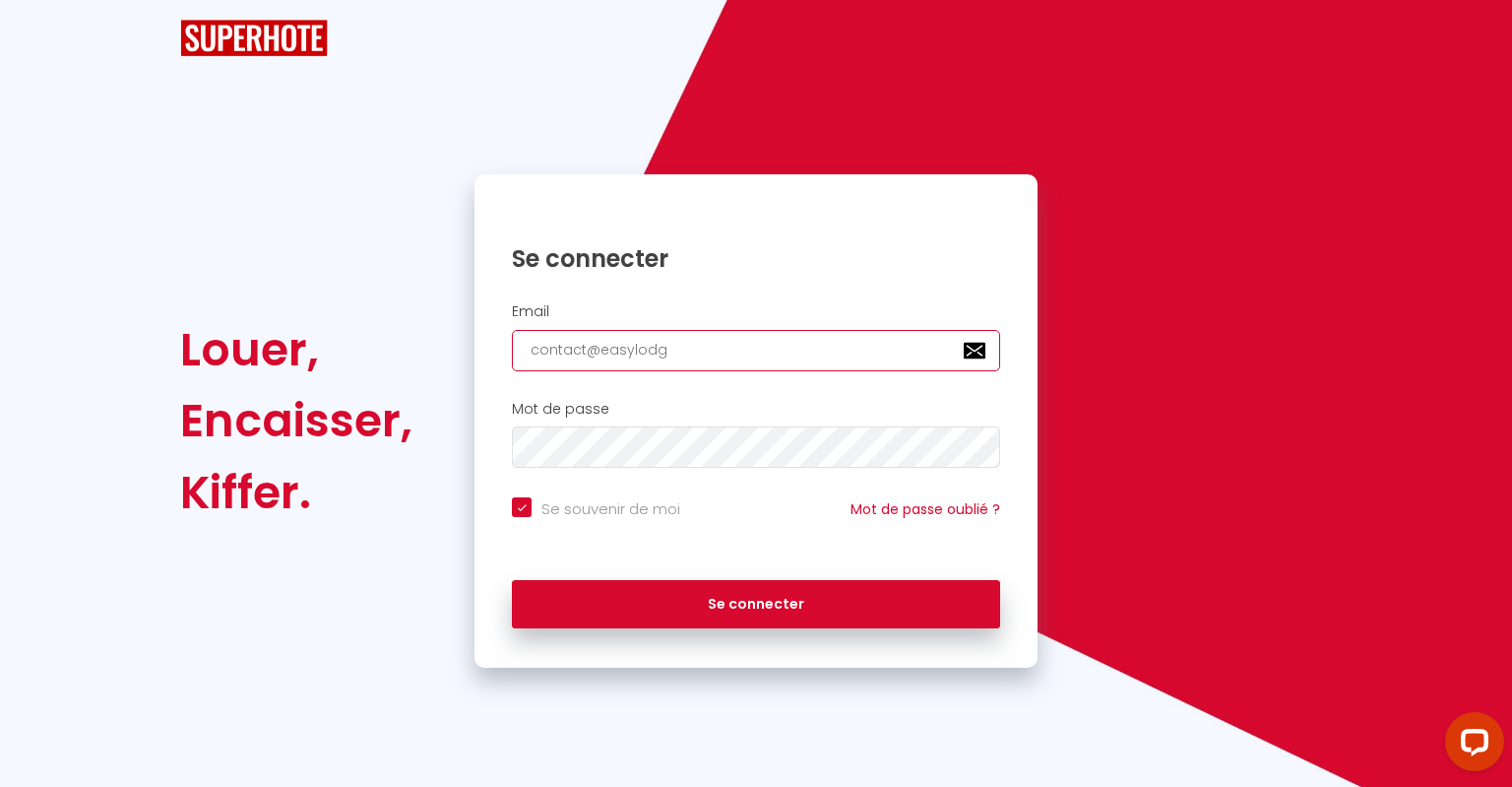 checkbox on "true" 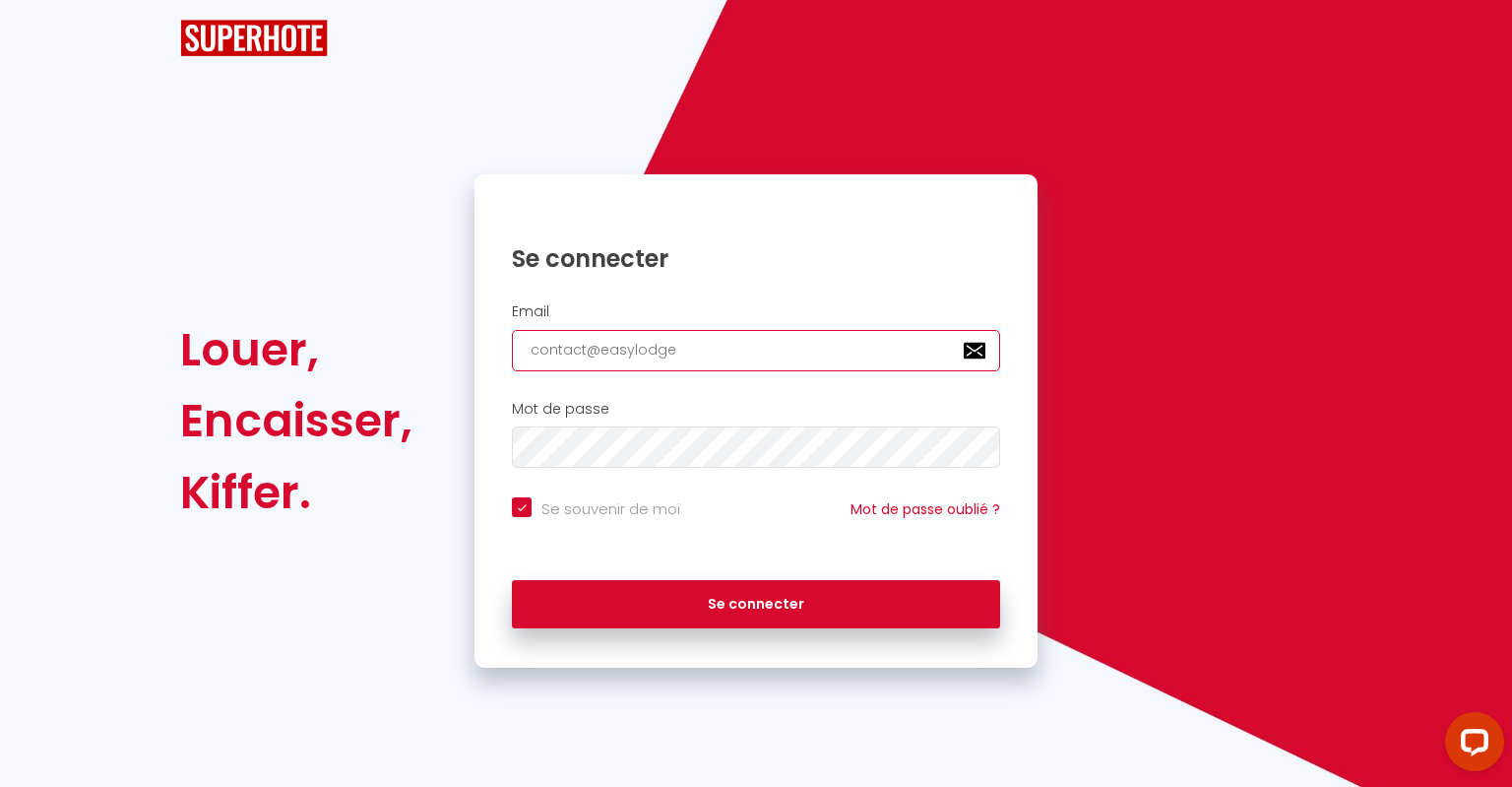 checkbox on "true" 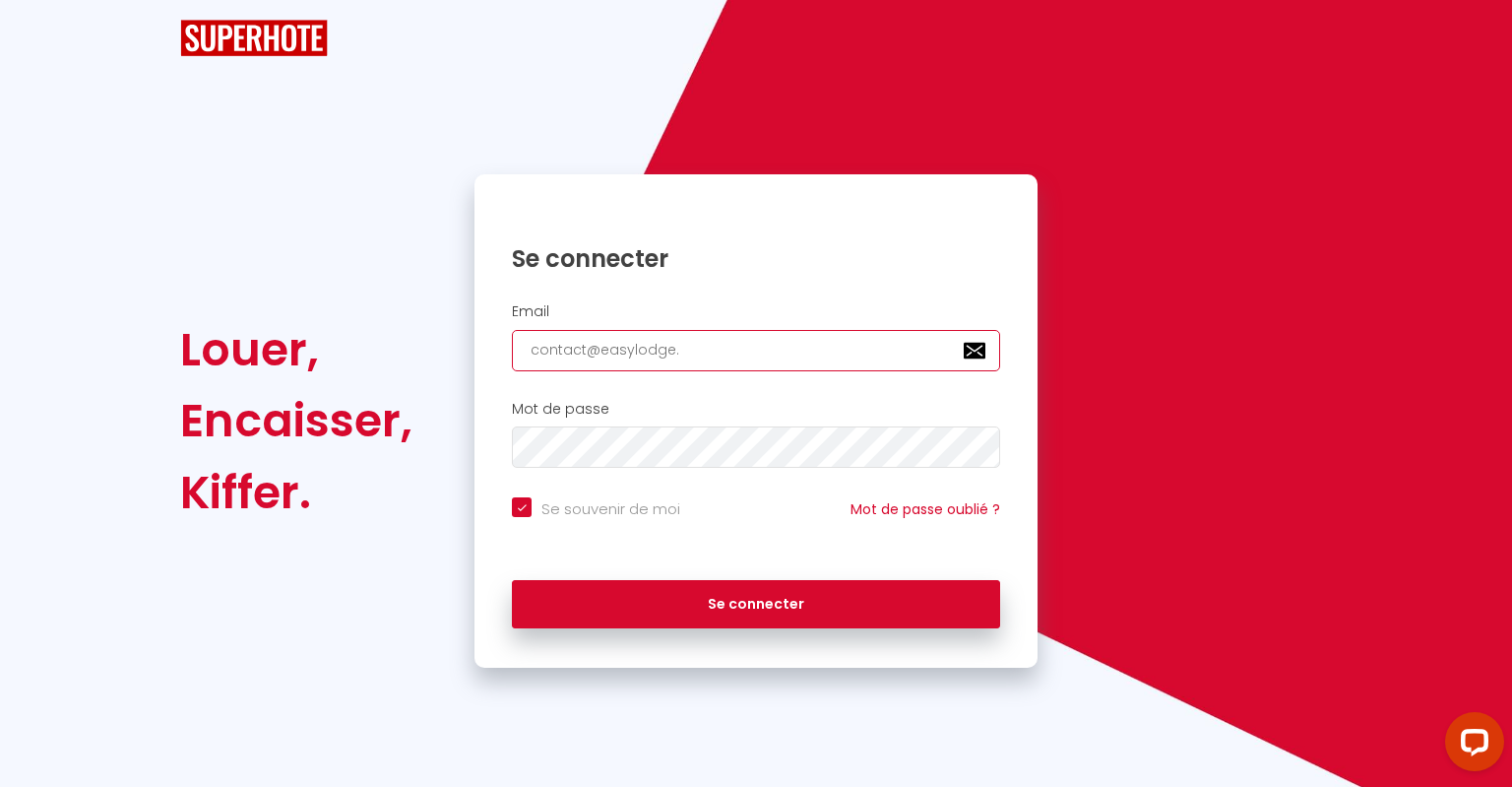checkbox on "true" 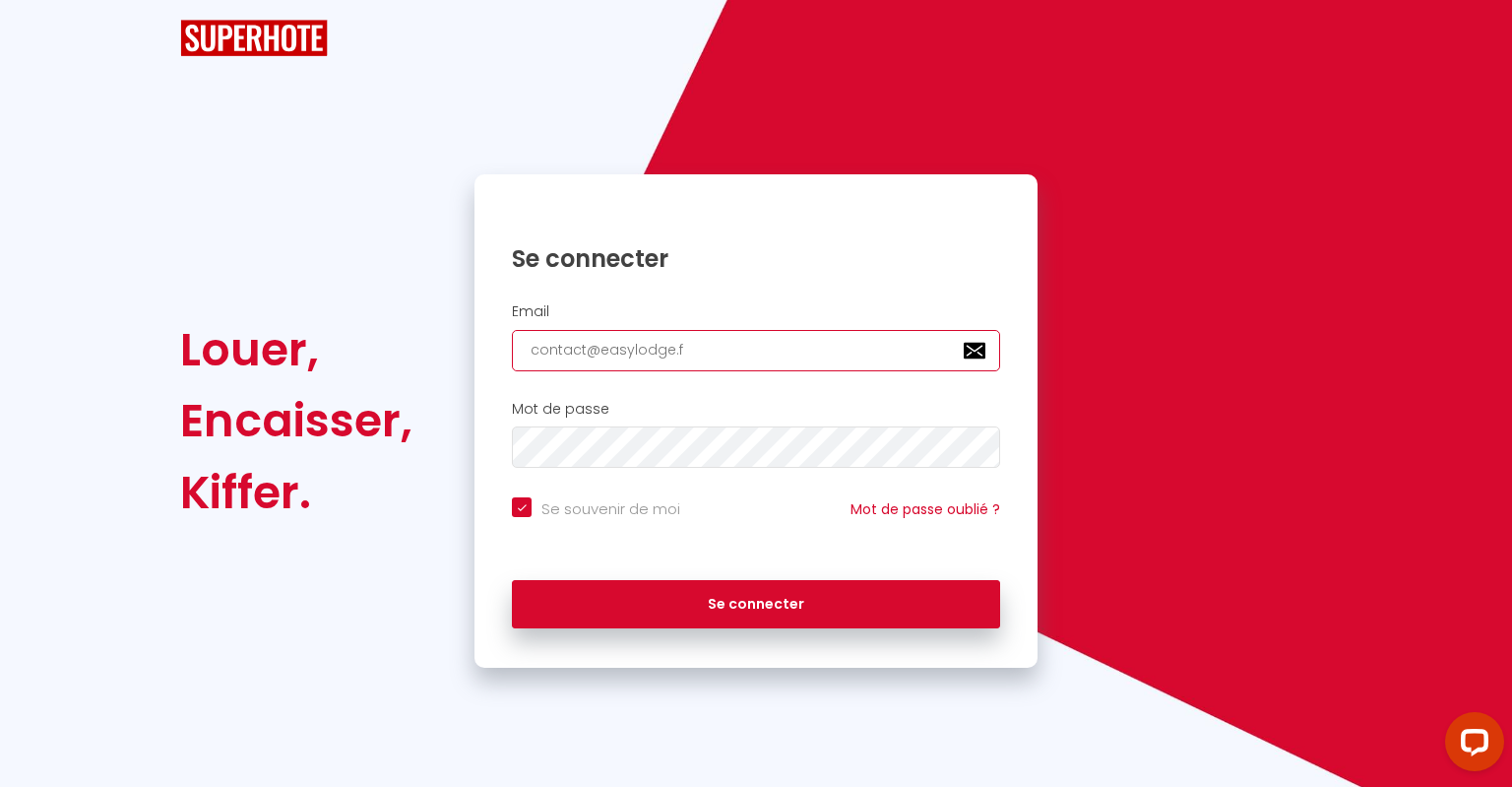 checkbox on "true" 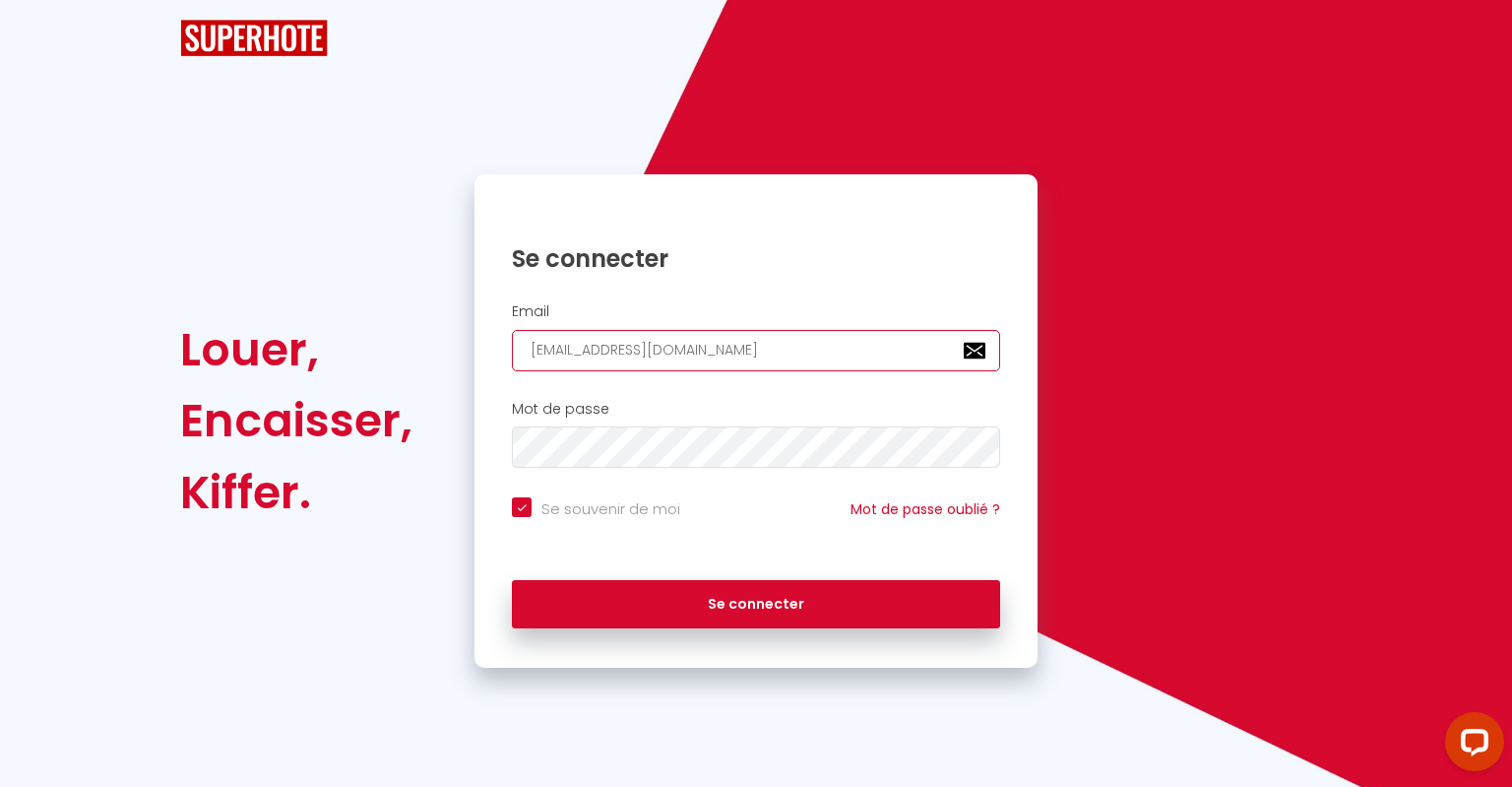 type on "[EMAIL_ADDRESS][DOMAIN_NAME]" 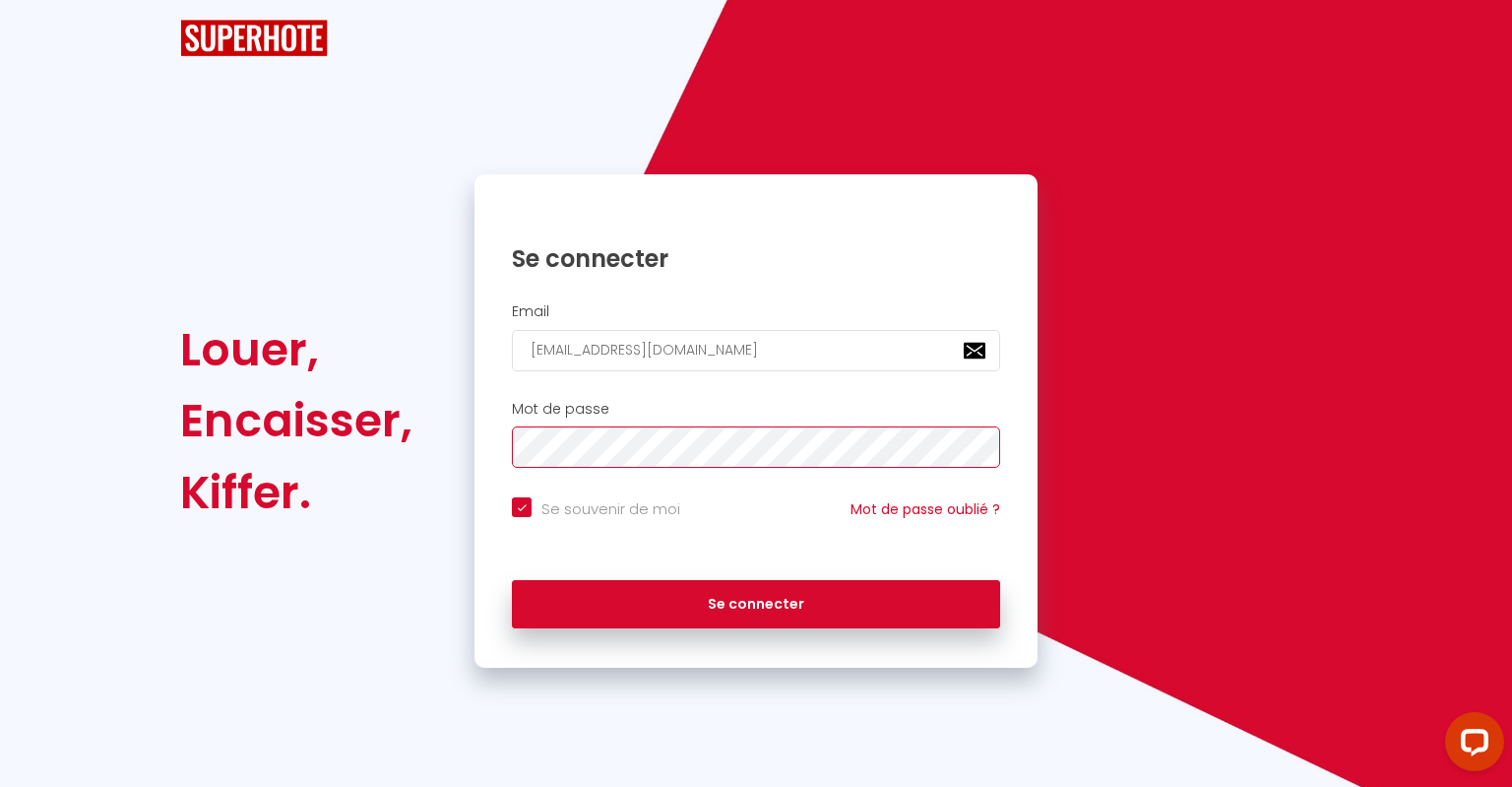 click on "Se connecter" at bounding box center (756, 605) 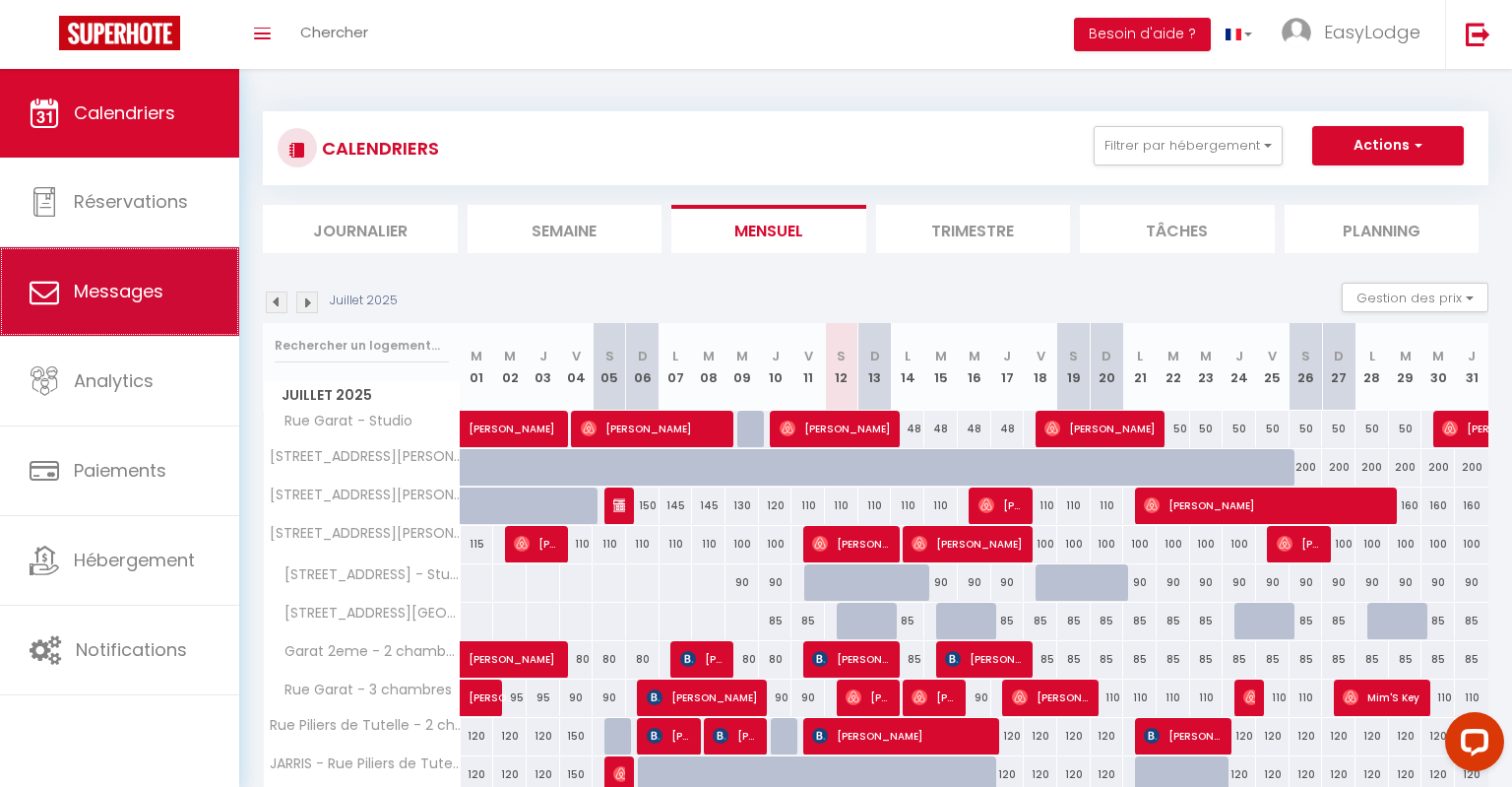 click on "Messages" at bounding box center (119, 292) 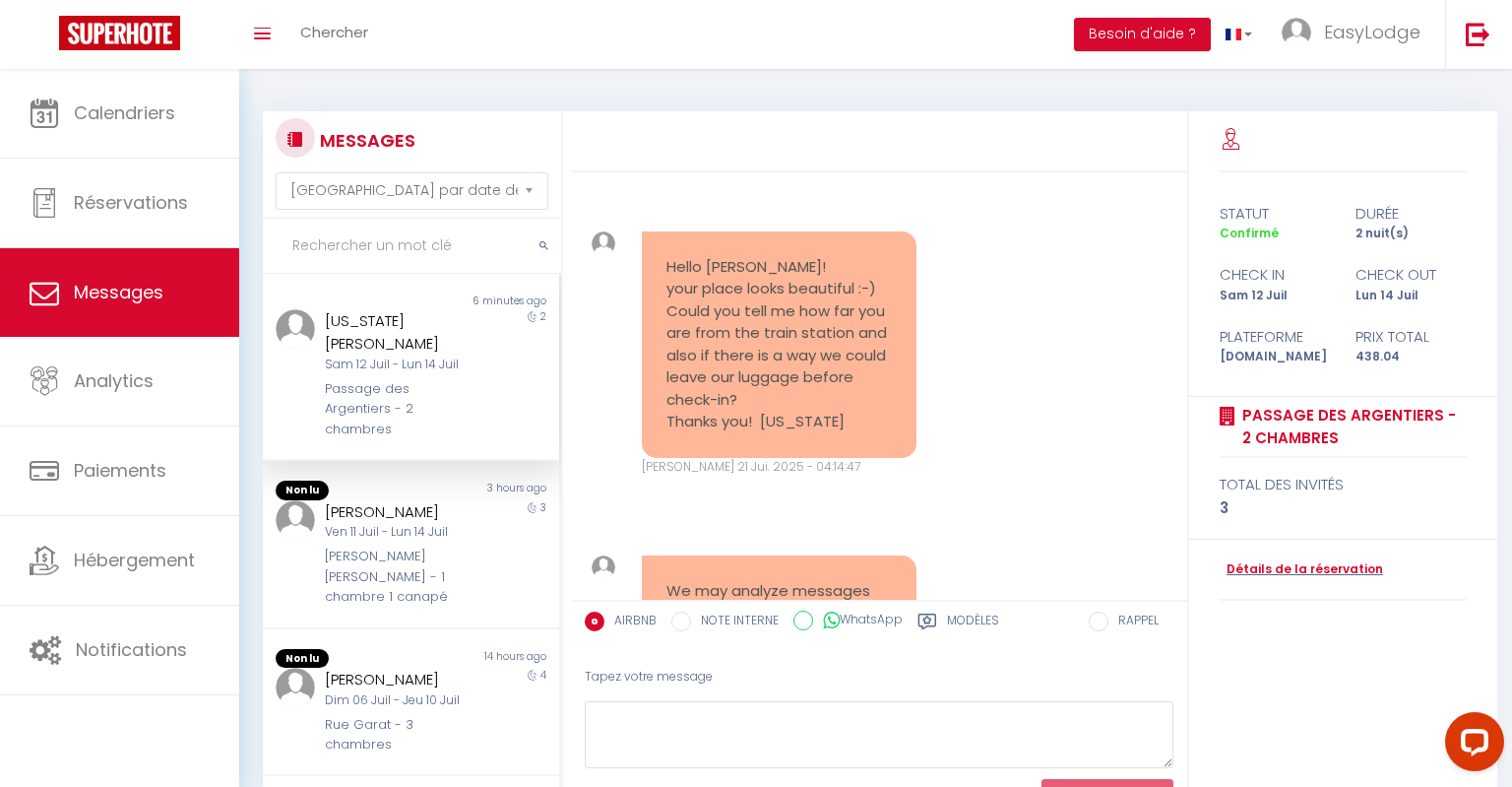 scroll, scrollTop: 3902, scrollLeft: 0, axis: vertical 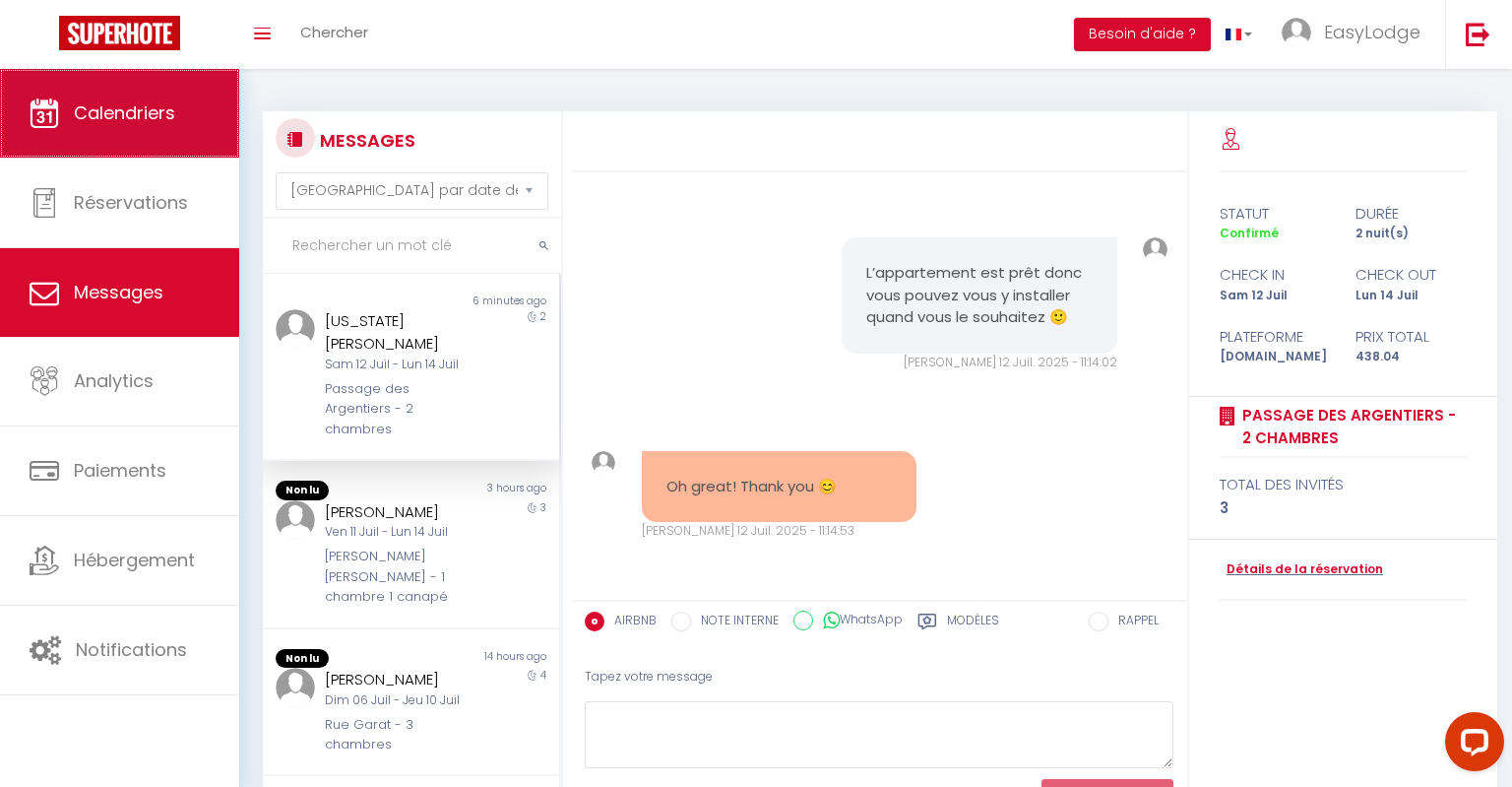 click on "Calendriers" at bounding box center (124, 112) 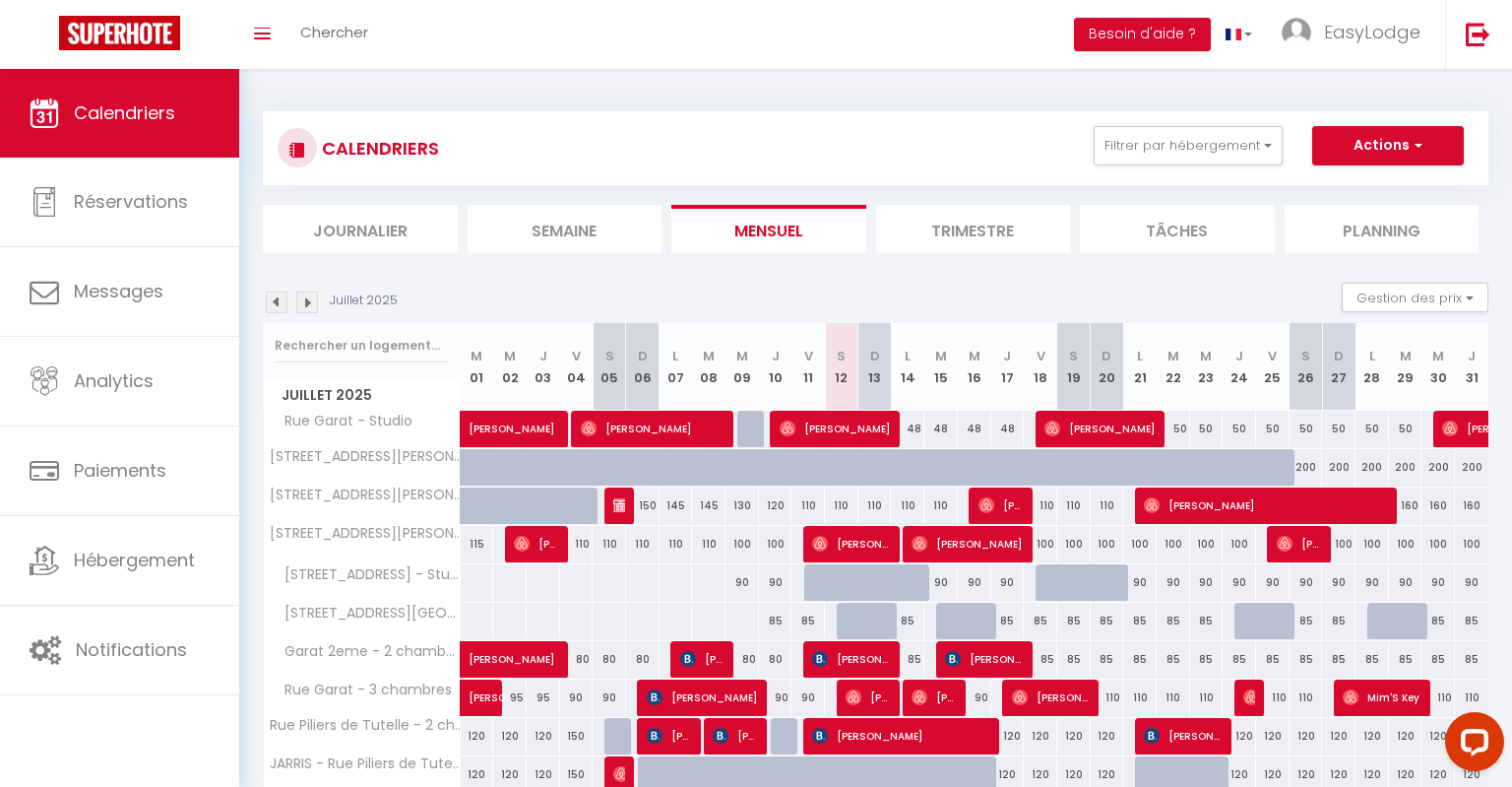 click on "Journalier" at bounding box center (360, 229) 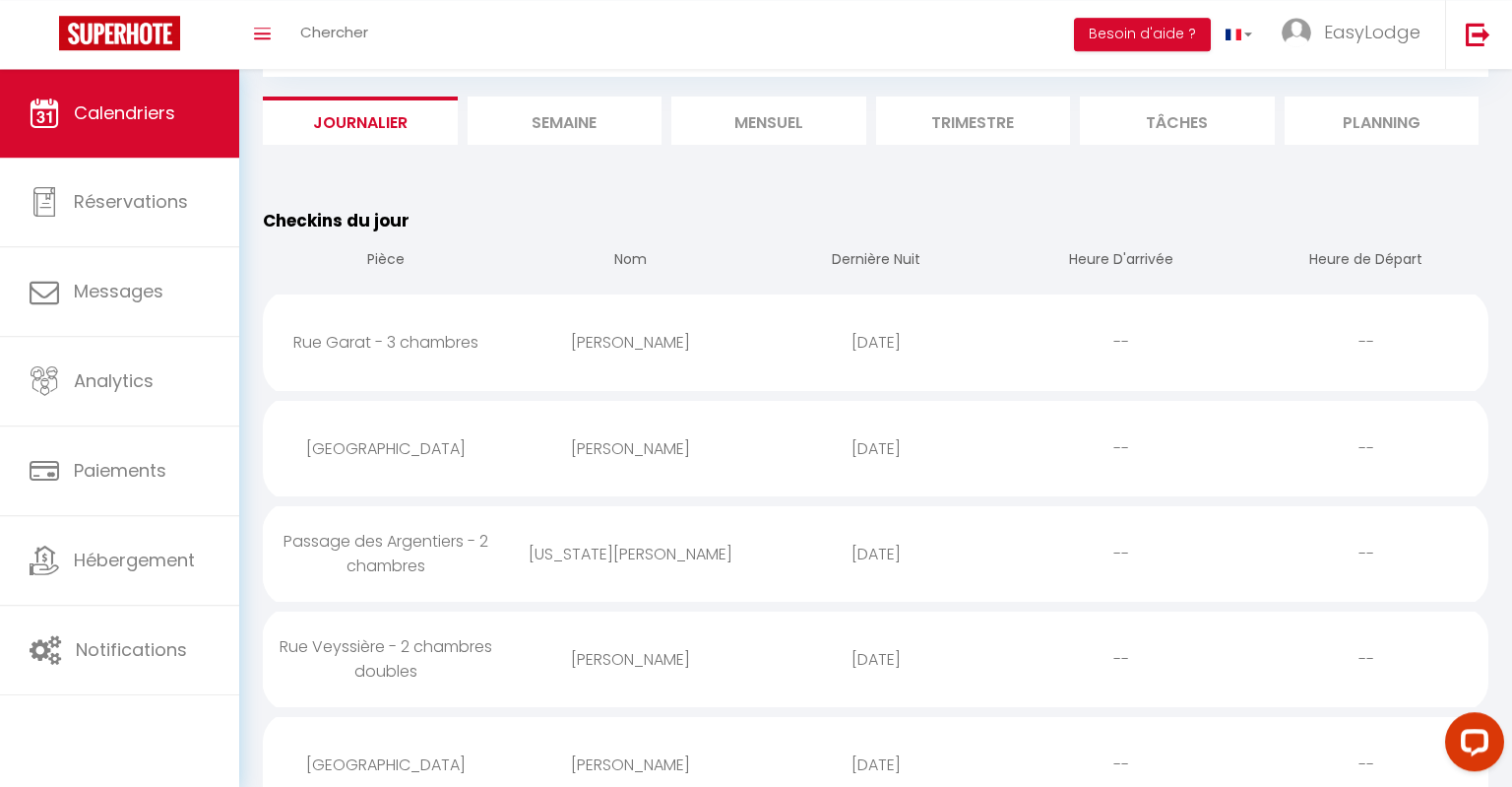 scroll, scrollTop: 0, scrollLeft: 0, axis: both 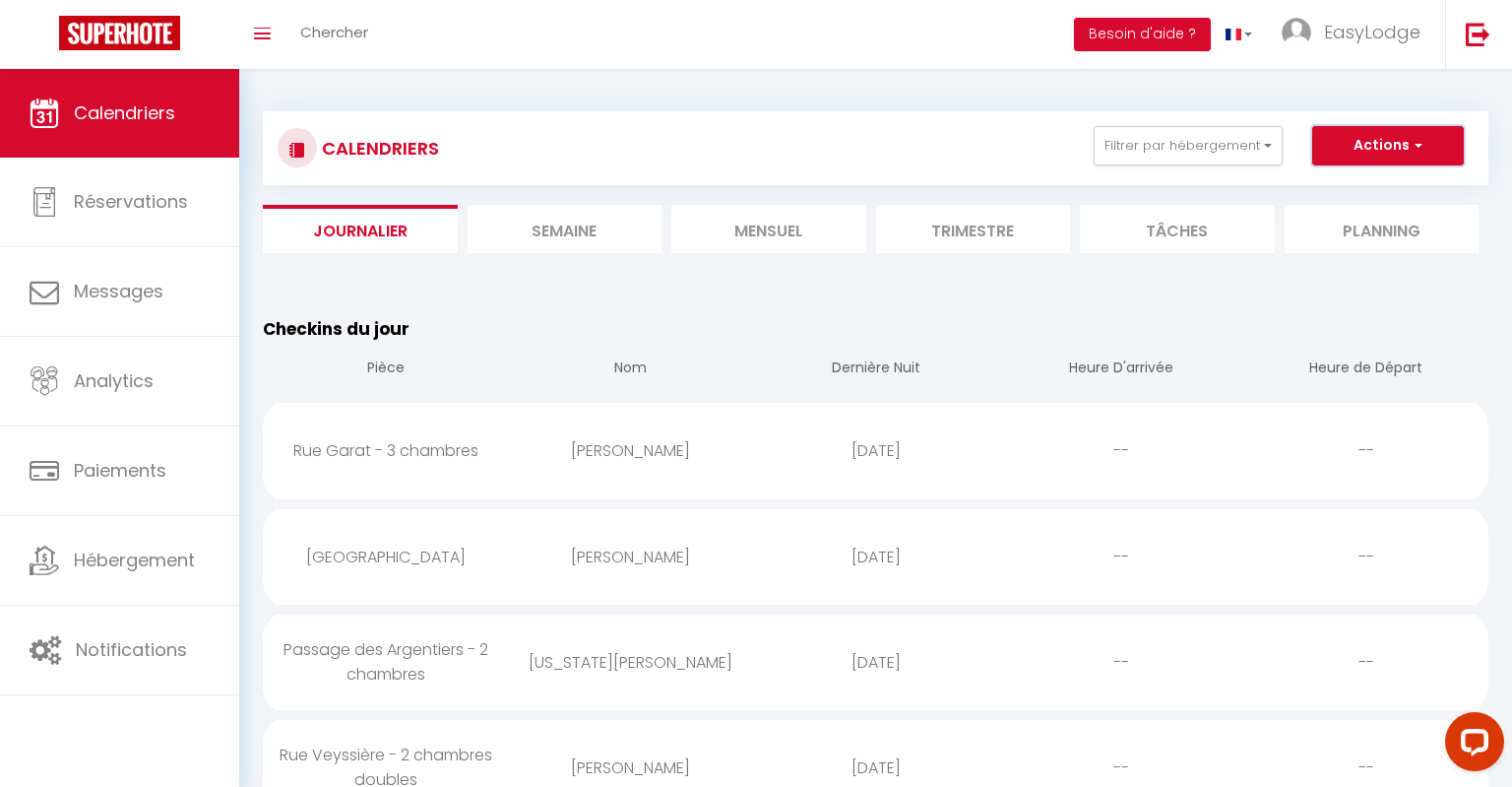 click on "Actions" at bounding box center (1388, 146) 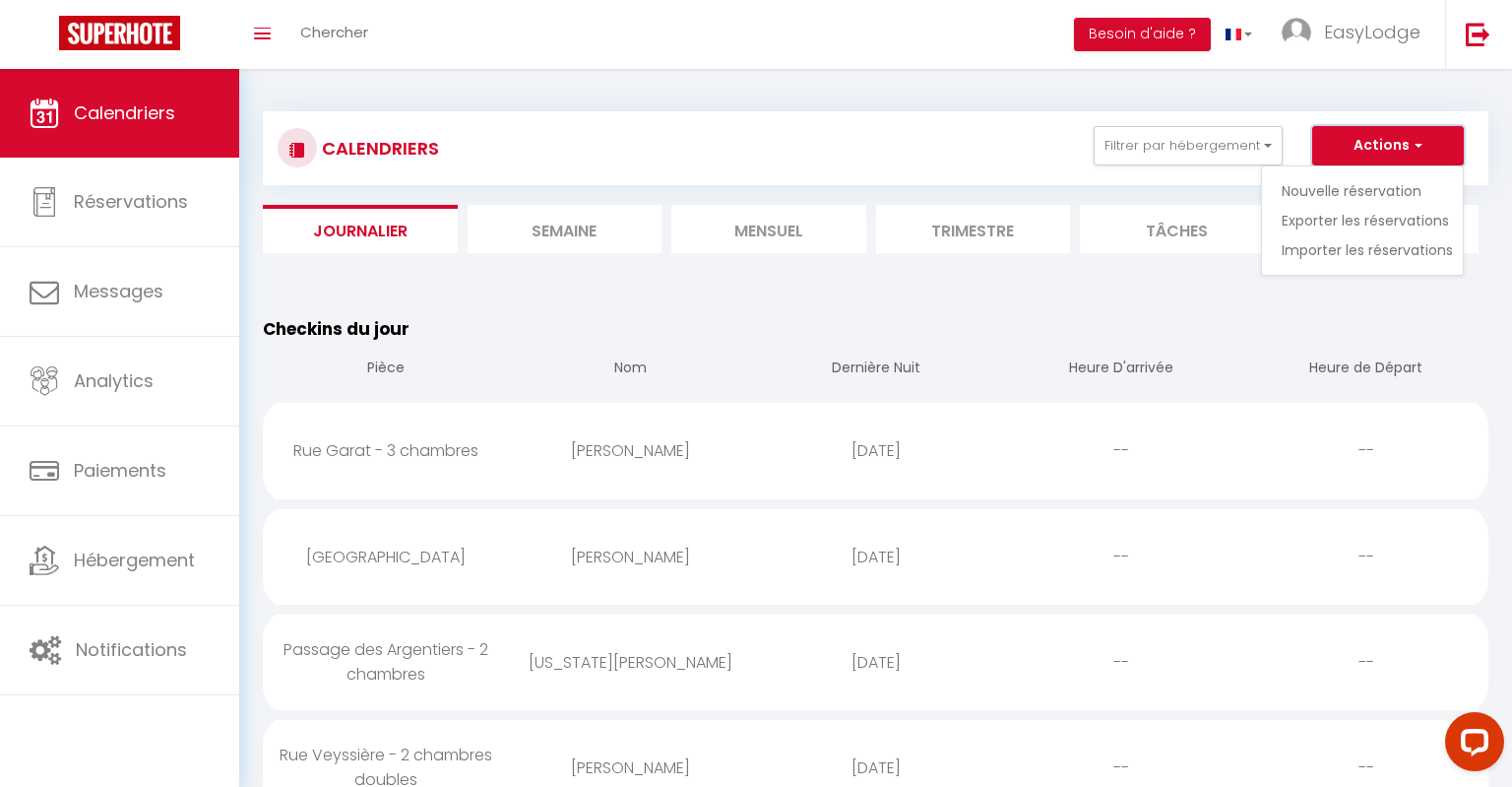 click on "Actions" at bounding box center [1388, 146] 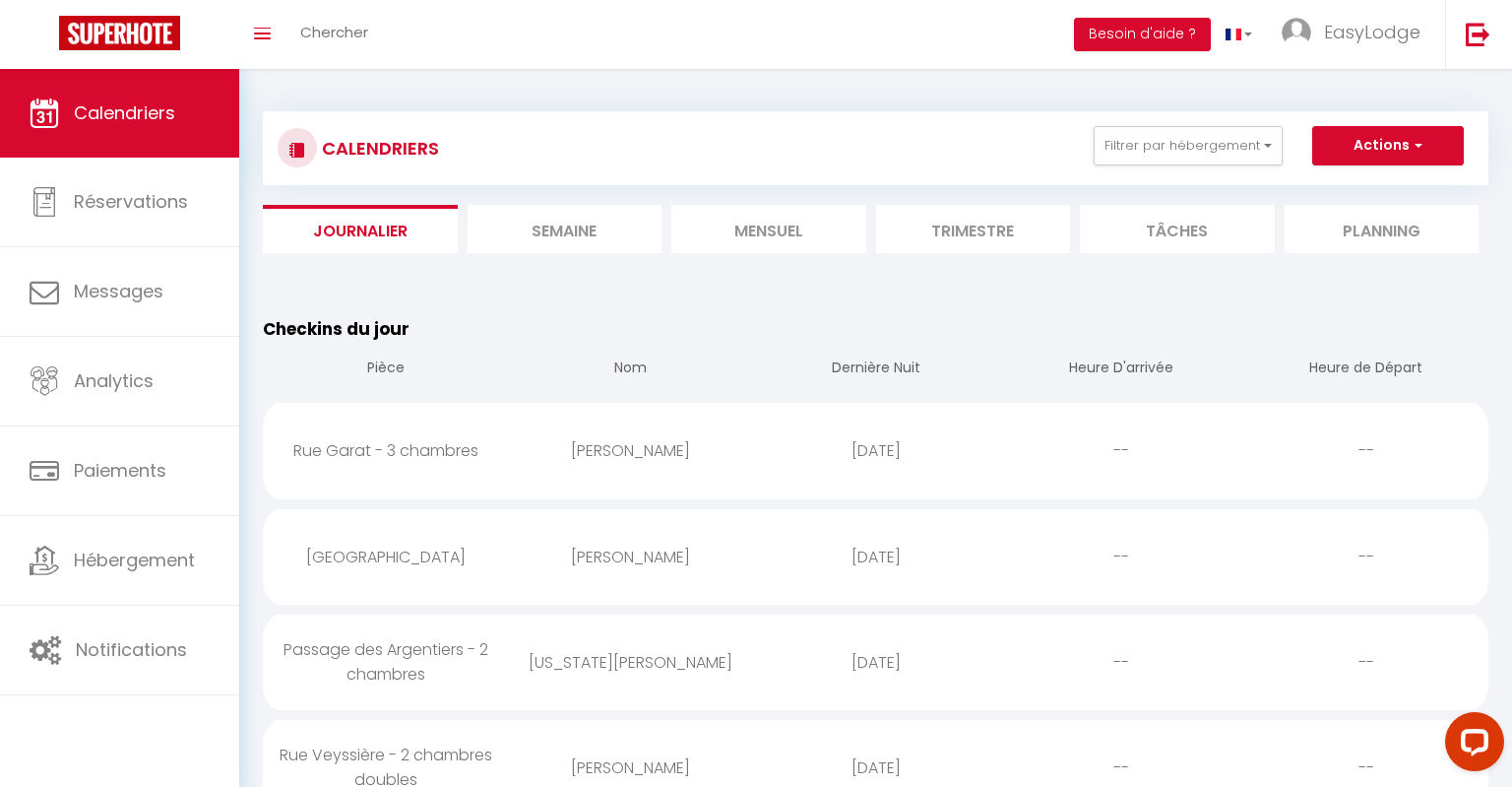 click on "Planning" at bounding box center (1382, 229) 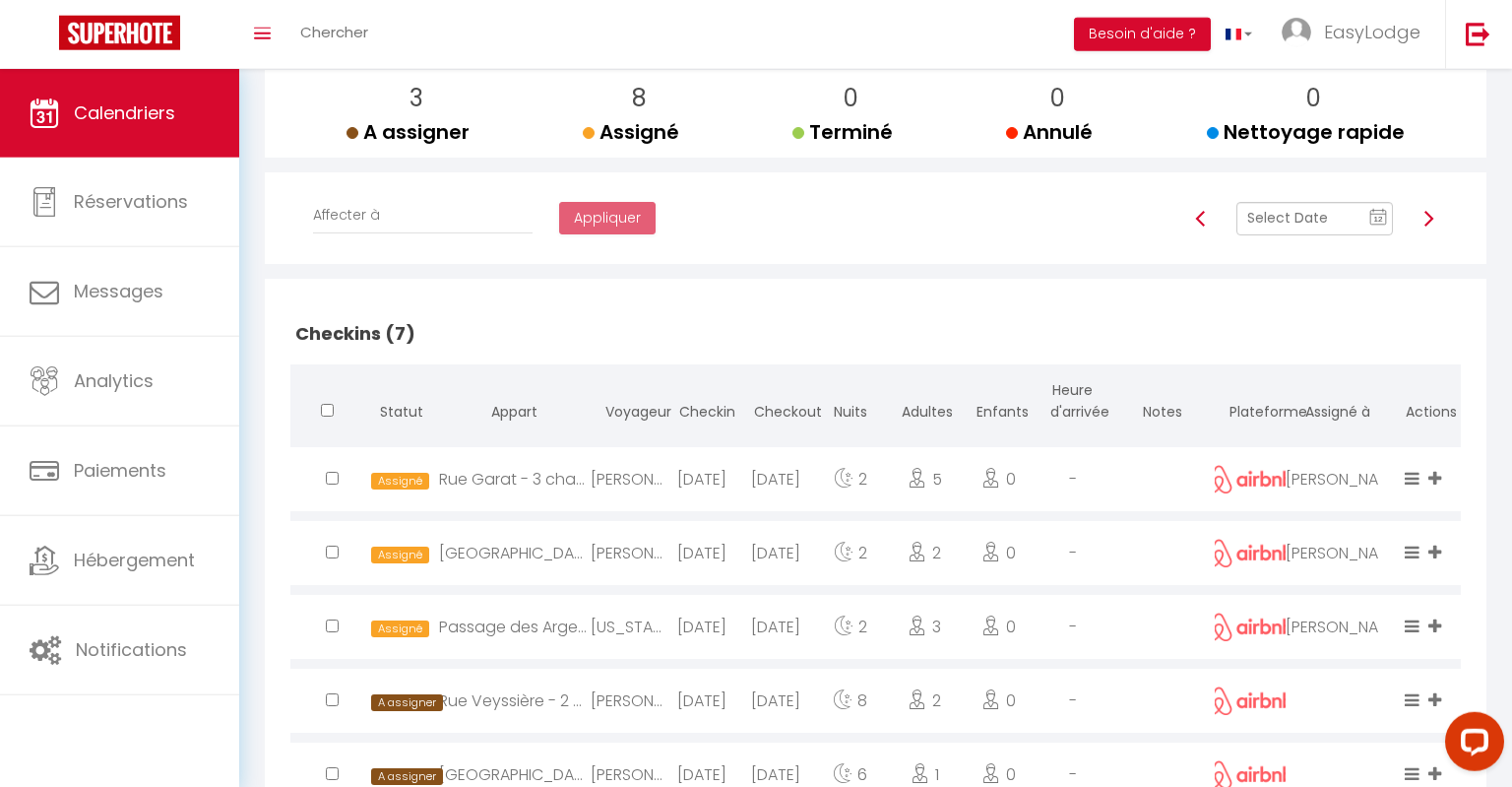 scroll, scrollTop: 0, scrollLeft: 0, axis: both 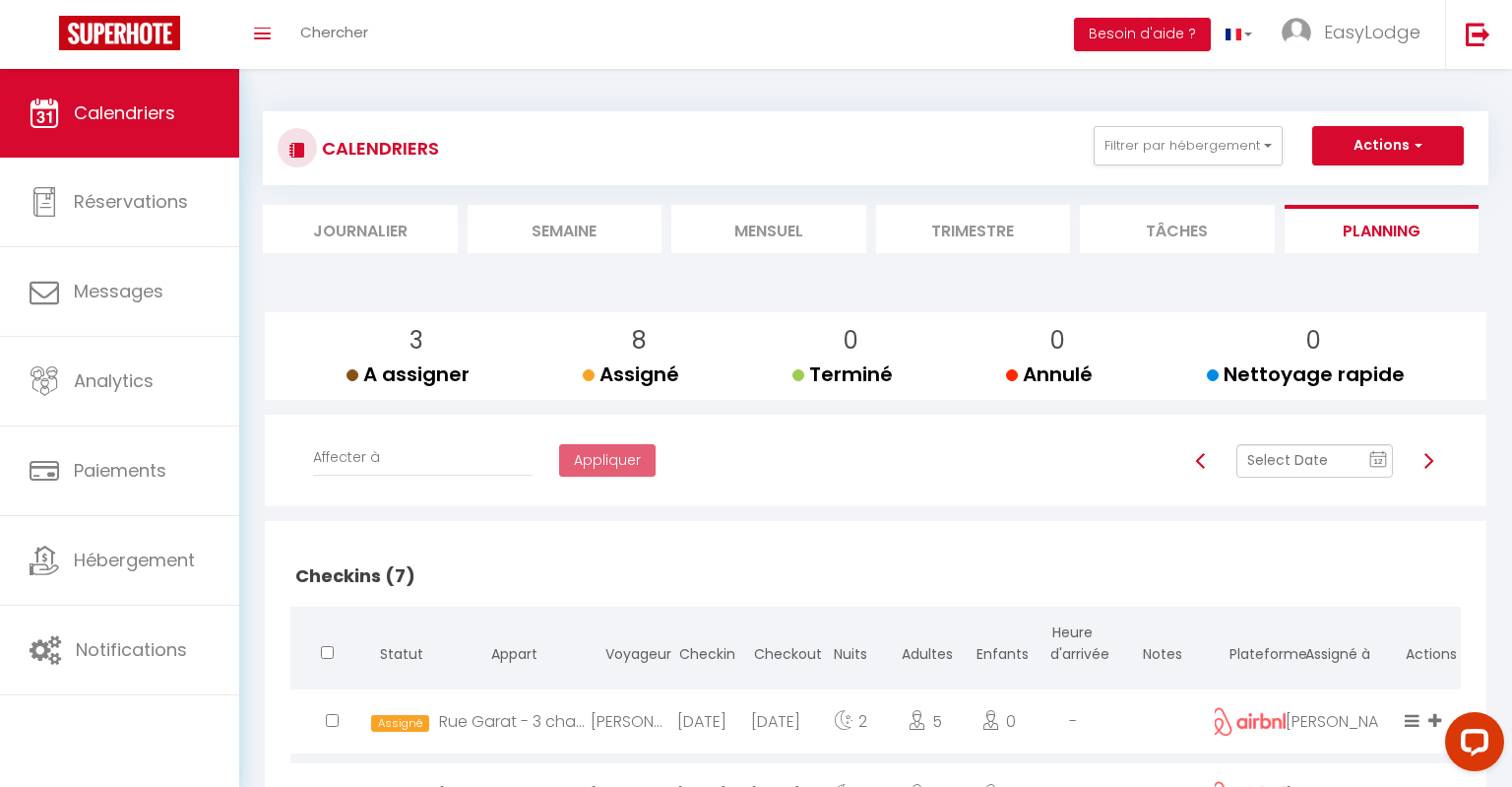 click on "Journalier" at bounding box center (360, 229) 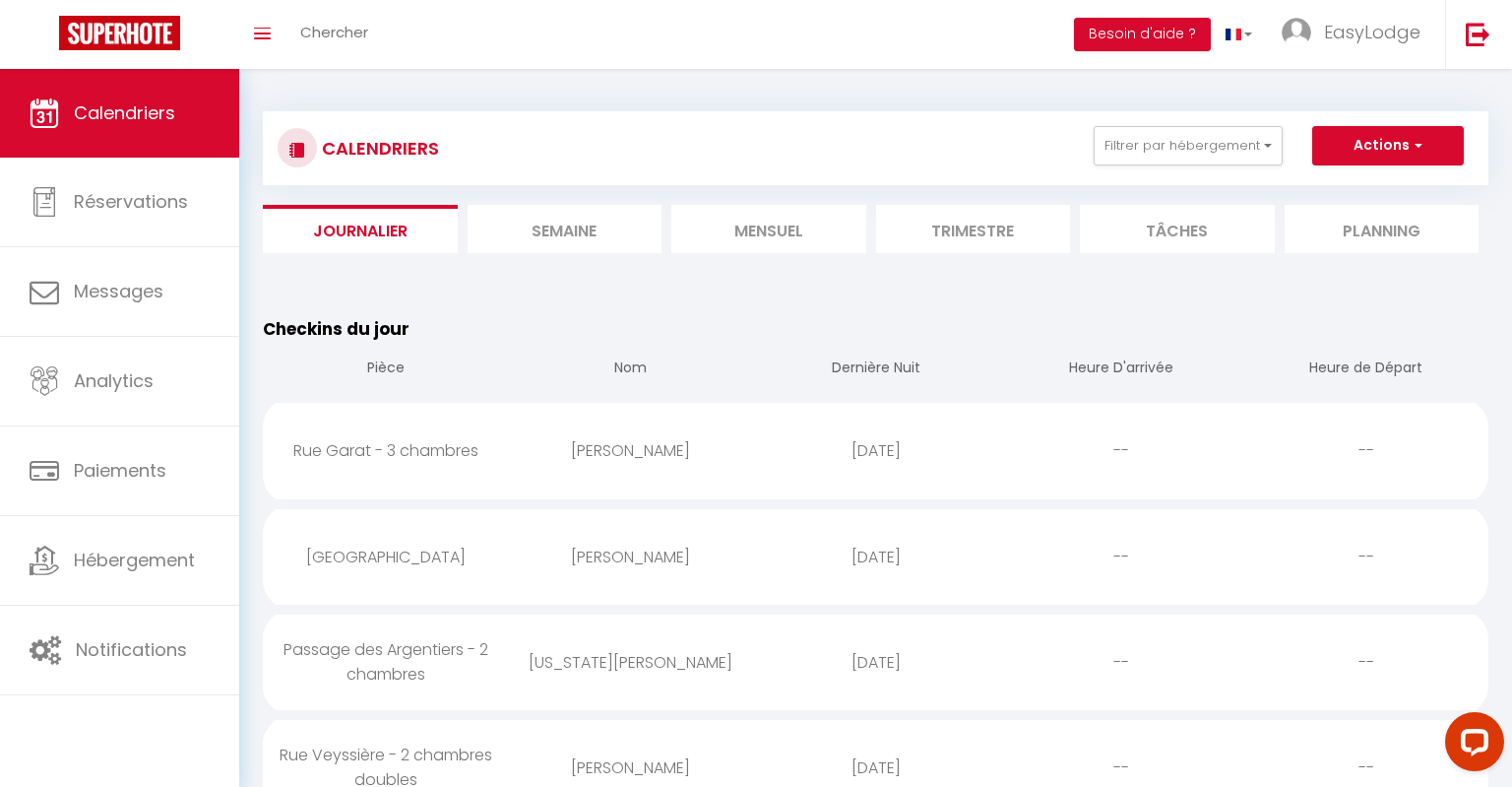 click on "Planning" at bounding box center [1382, 229] 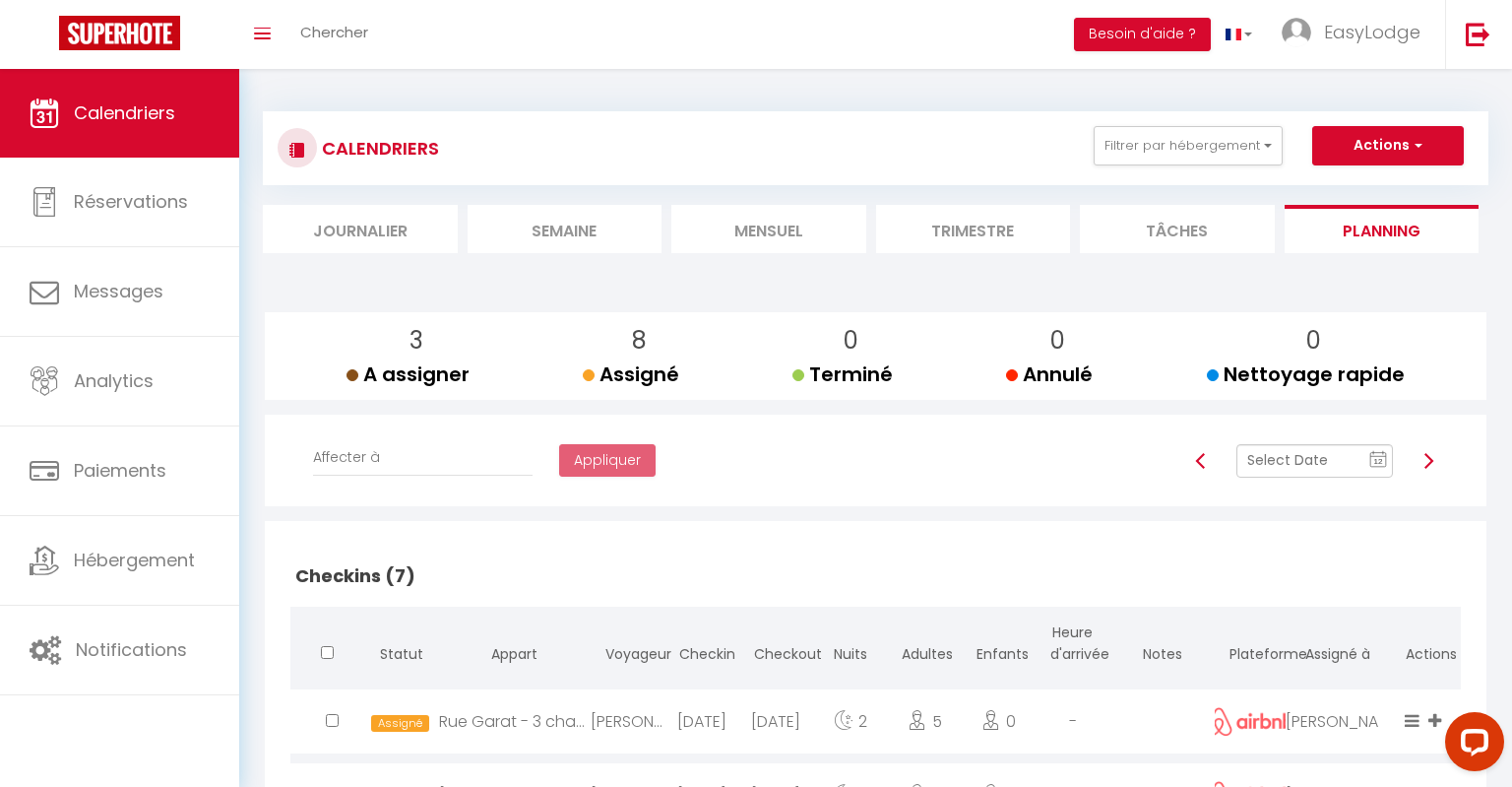 click on "Nettoyage rapide" at bounding box center [1305, 374] 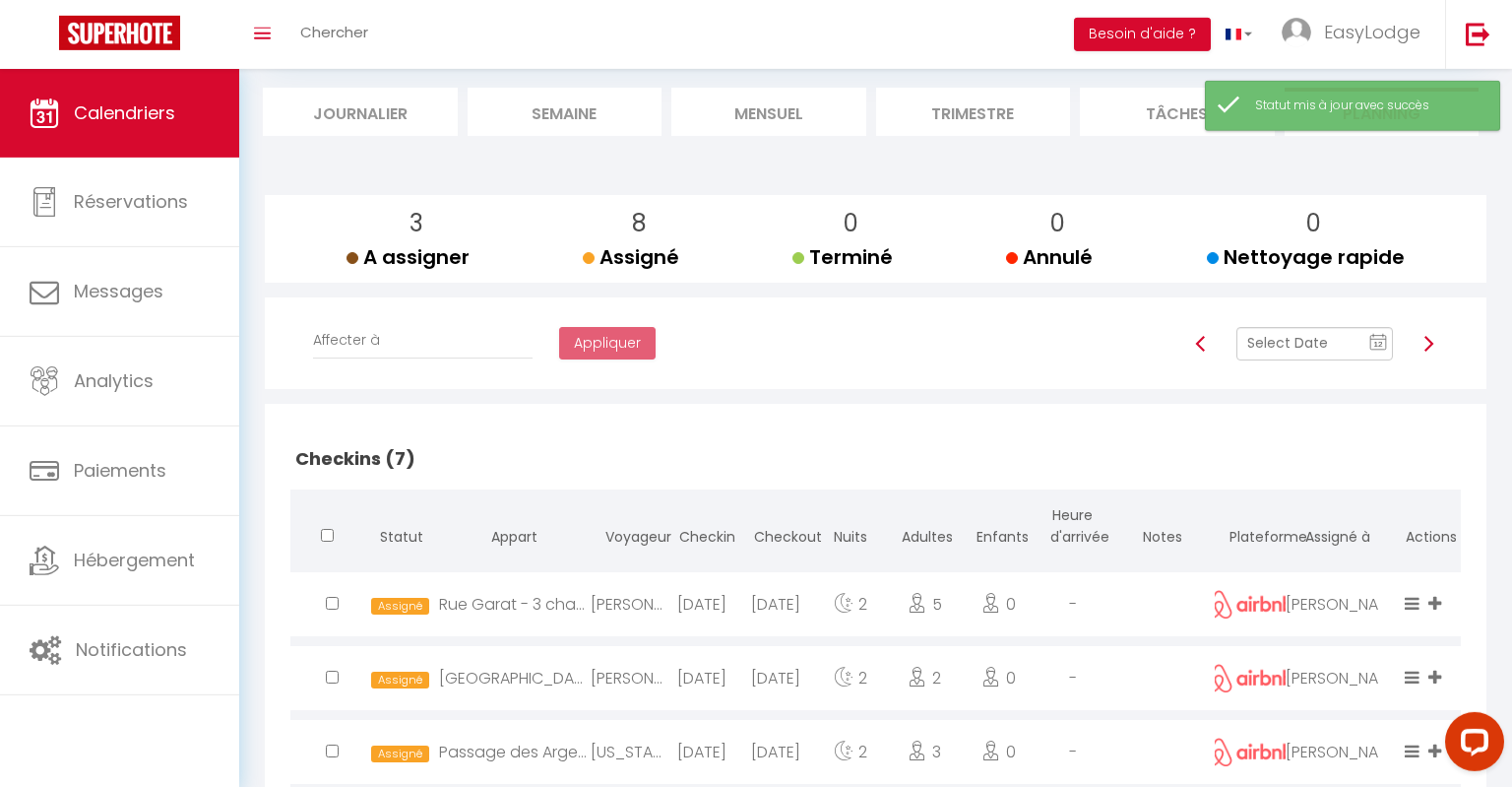 scroll, scrollTop: 118, scrollLeft: 0, axis: vertical 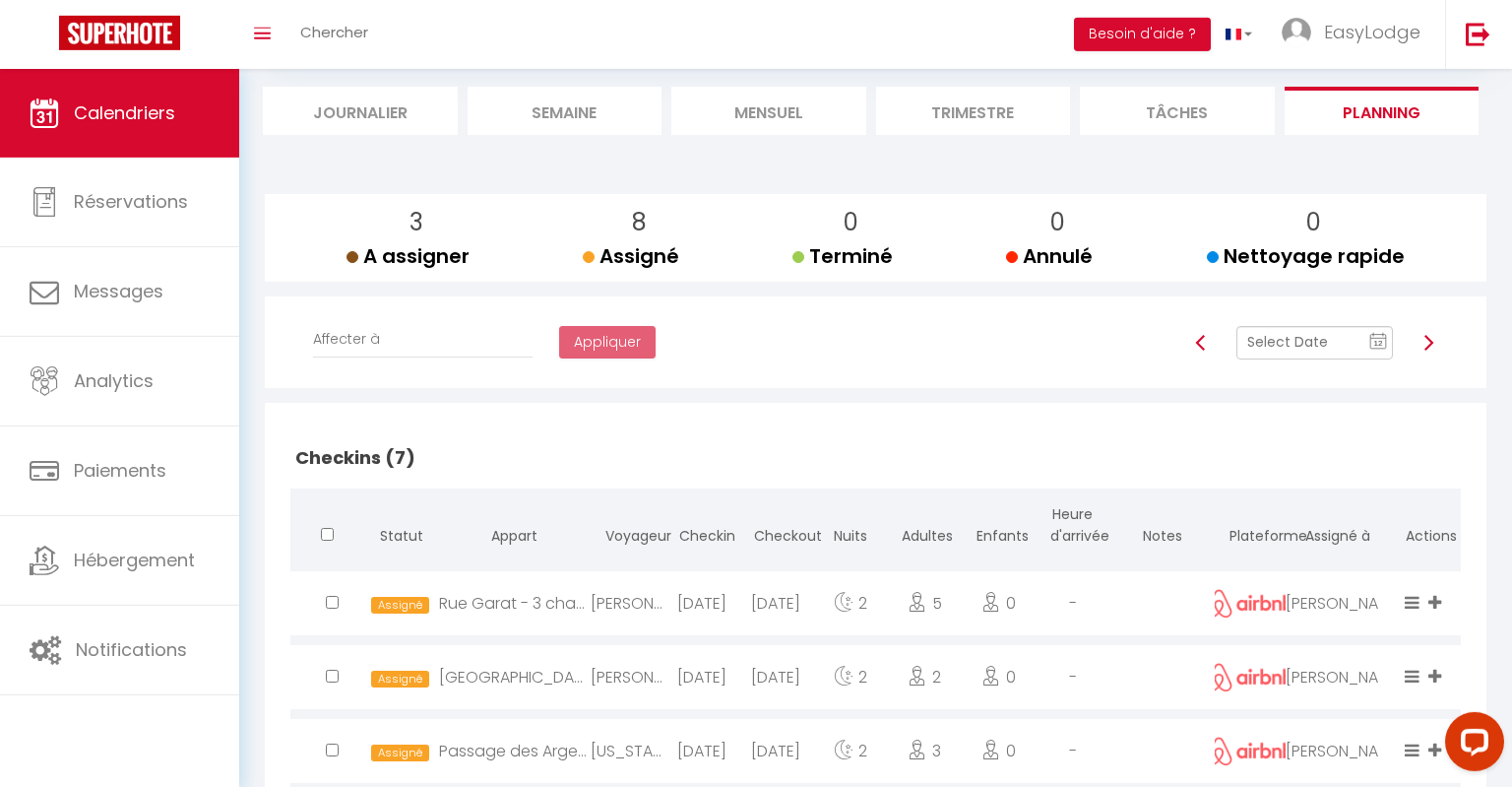 click 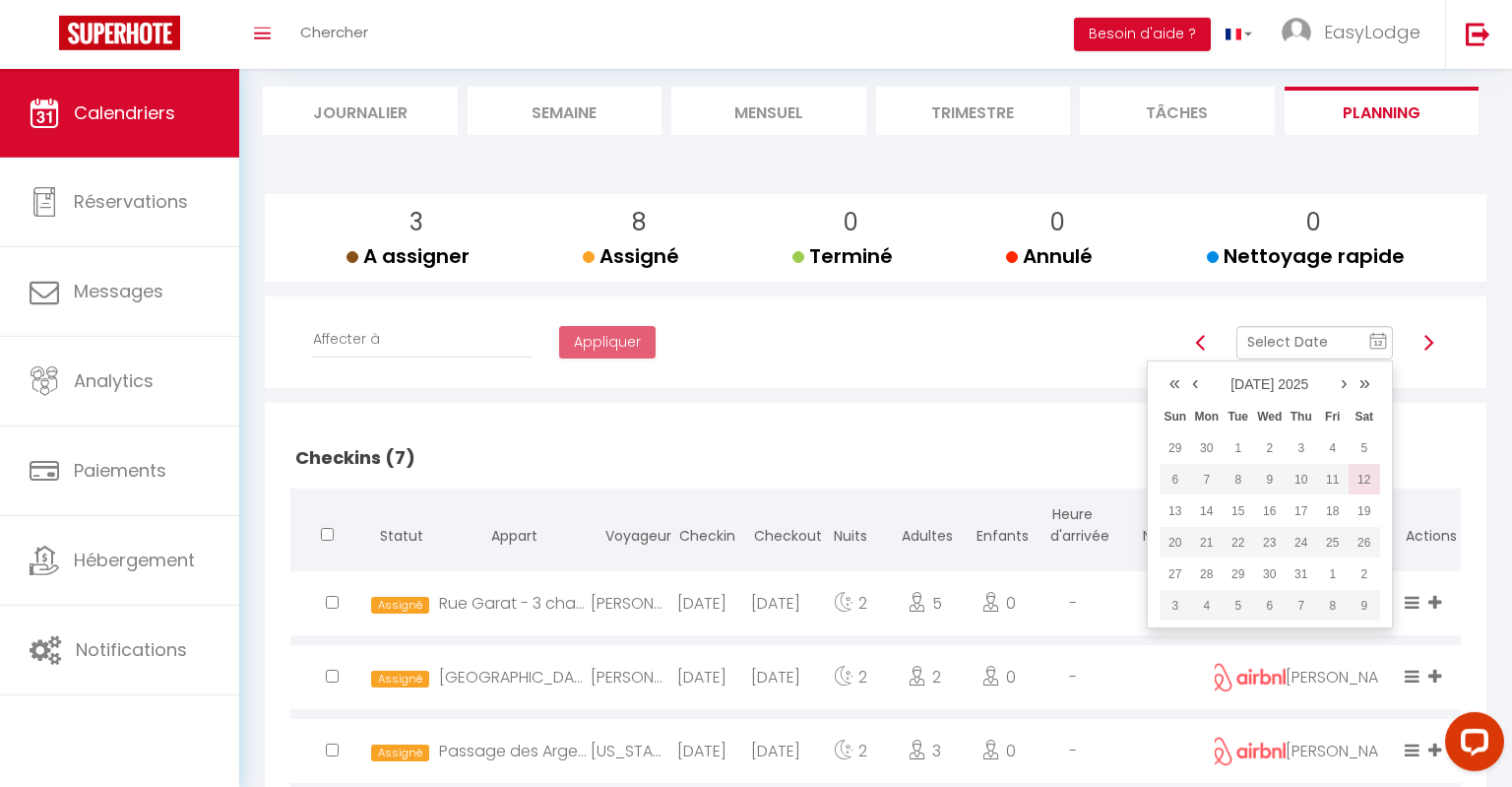 click on "12" at bounding box center [1364, 480] 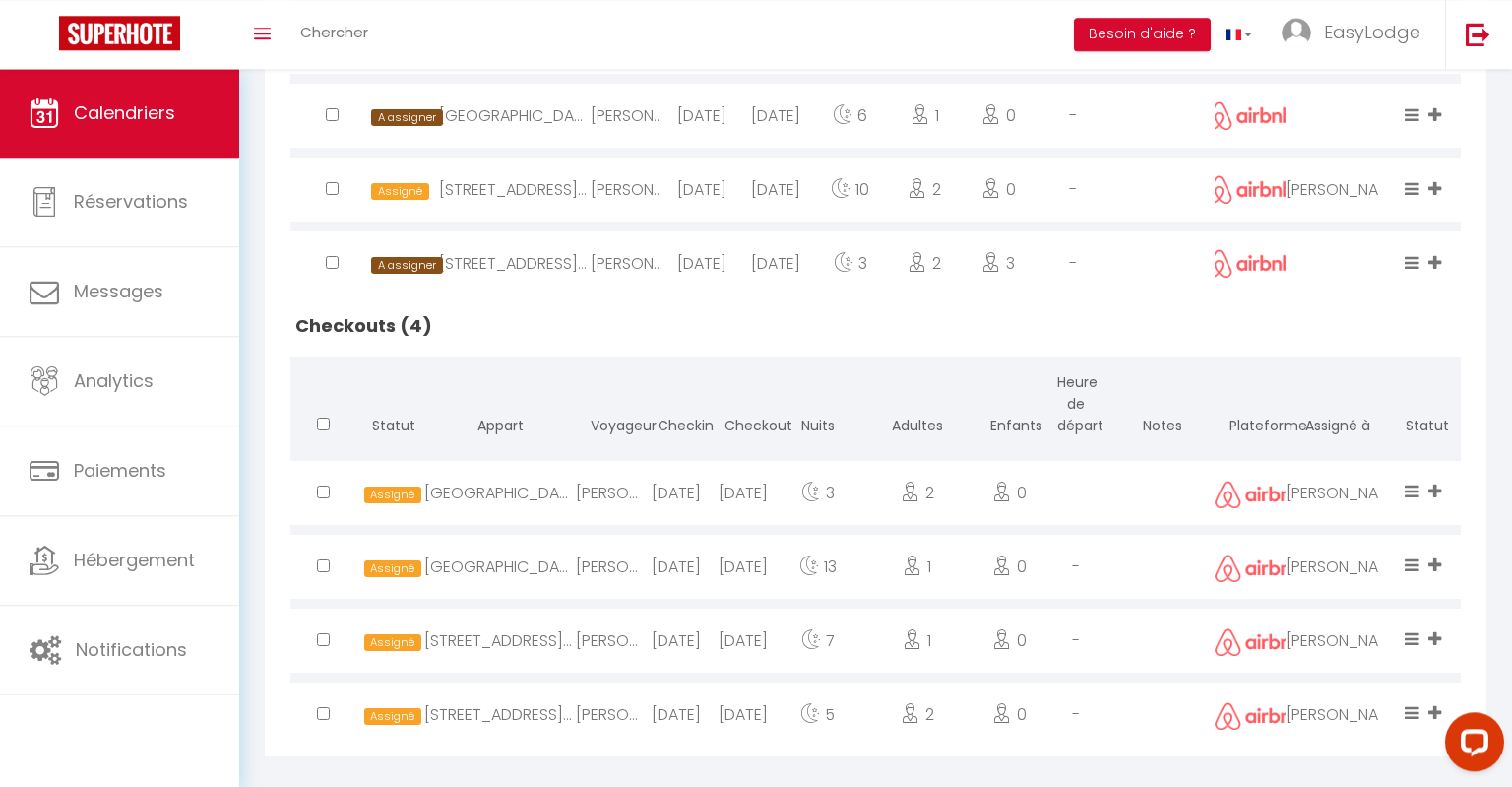 scroll, scrollTop: 918, scrollLeft: 0, axis: vertical 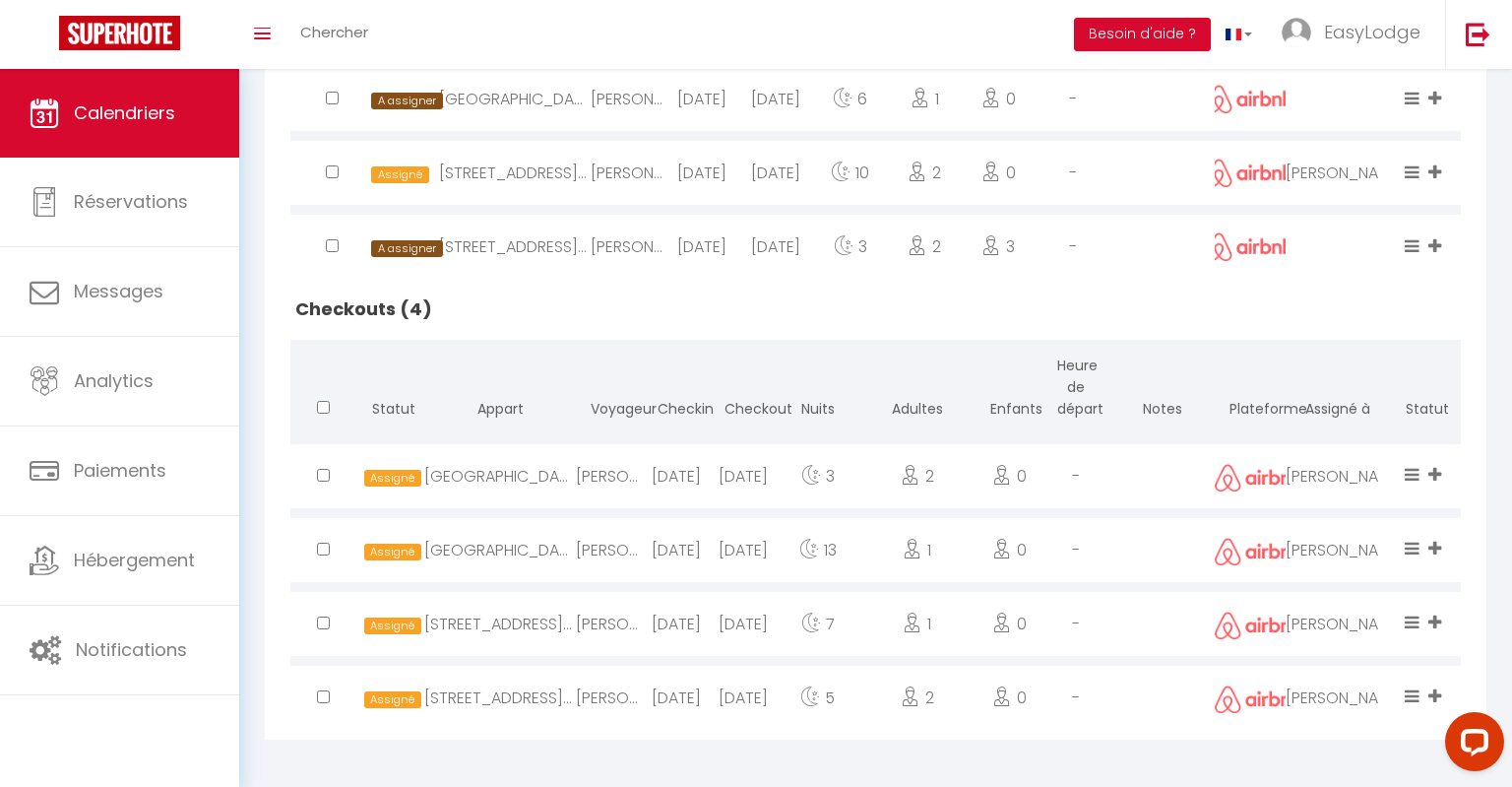 click on "[GEOGRAPHIC_DATA] - 1 chambre" at bounding box center (500, 550) 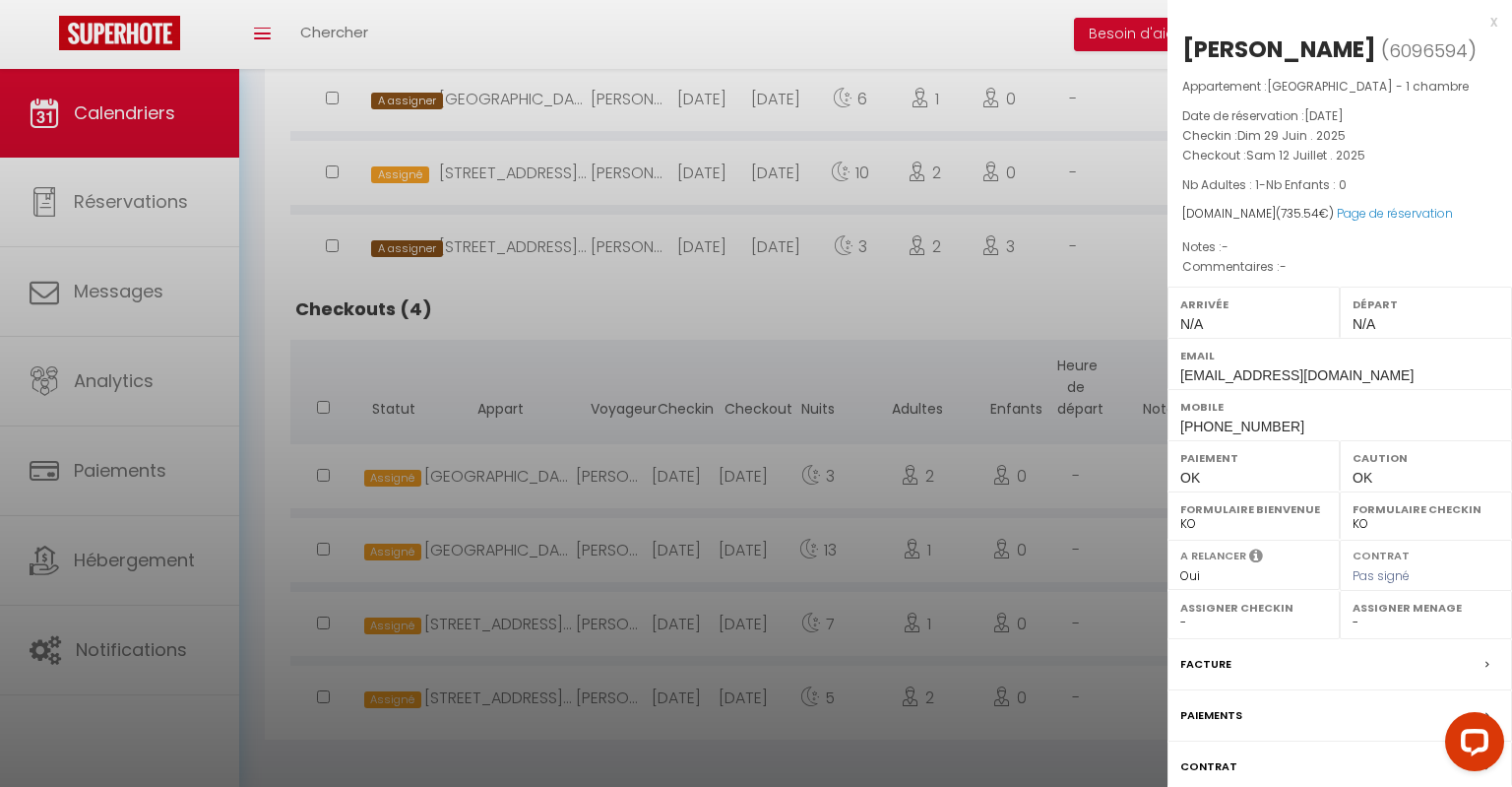 select on "45747" 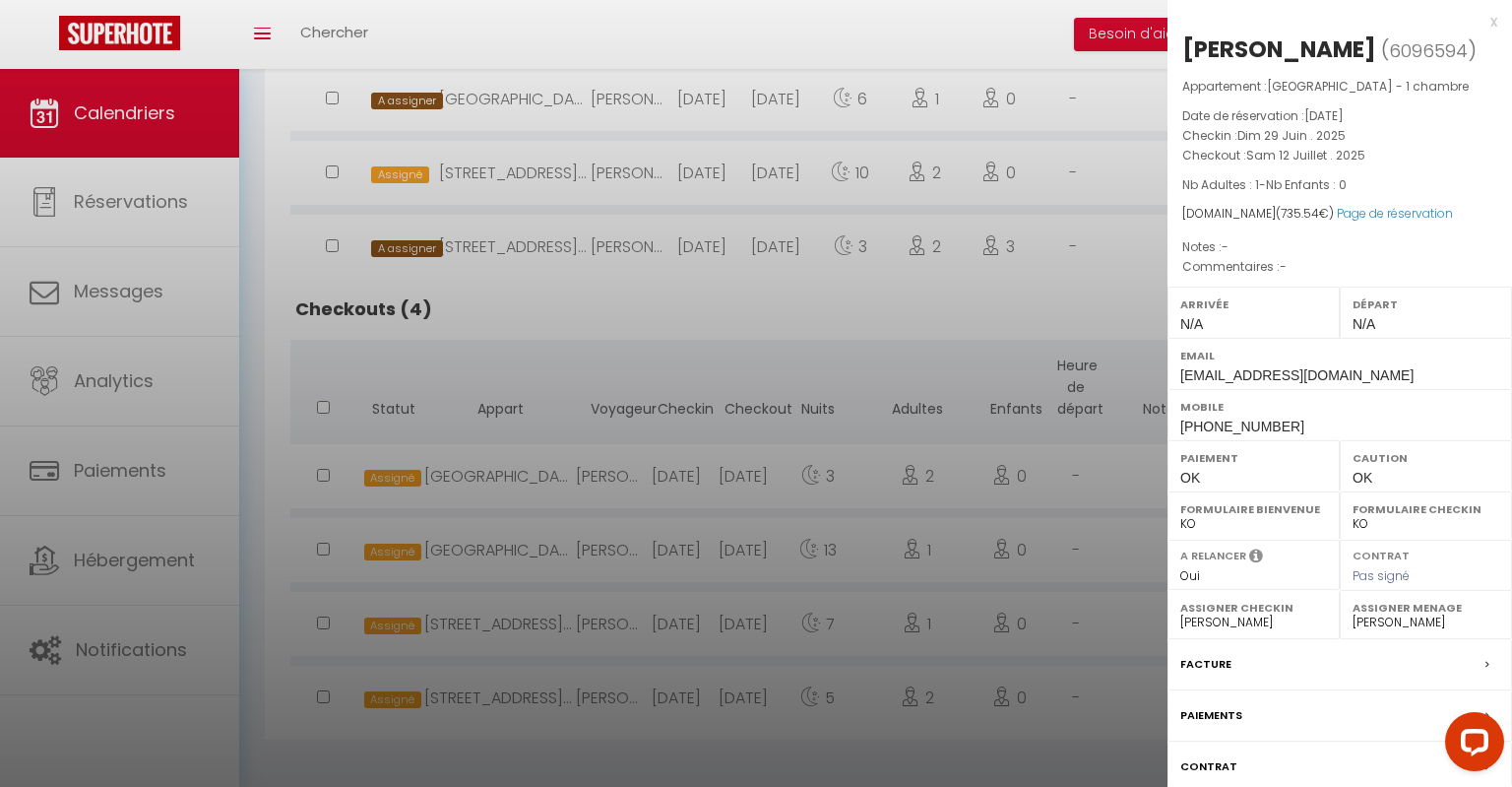 click at bounding box center (756, 393) 